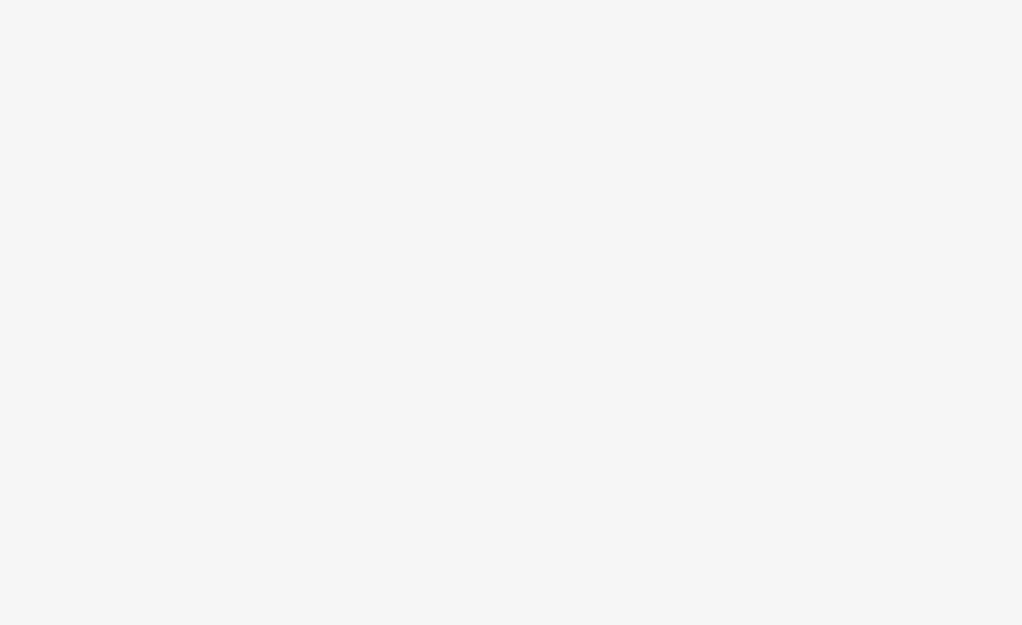 scroll, scrollTop: 0, scrollLeft: 0, axis: both 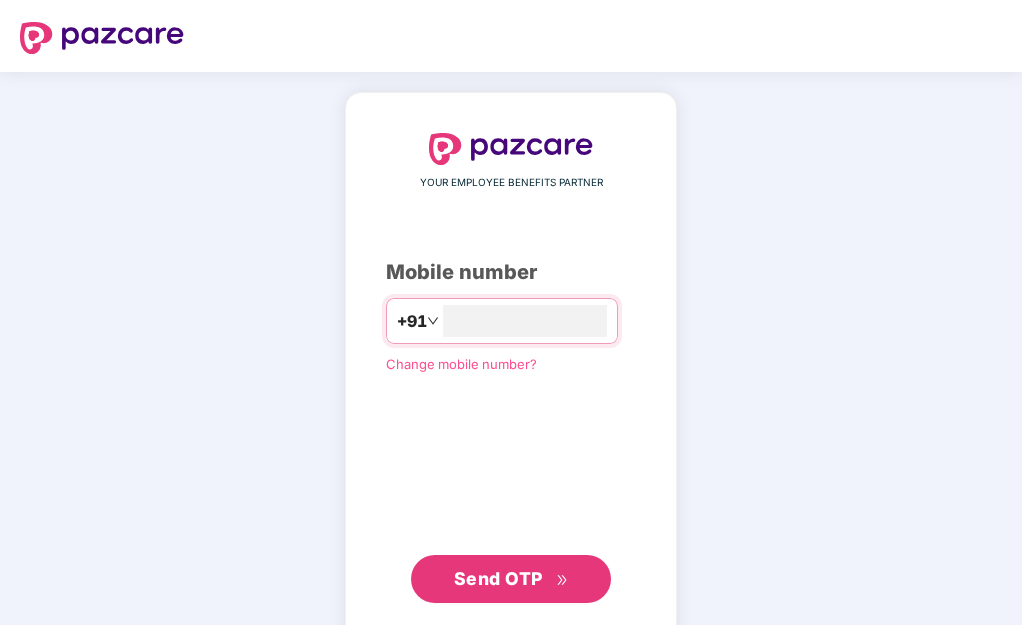 type on "**********" 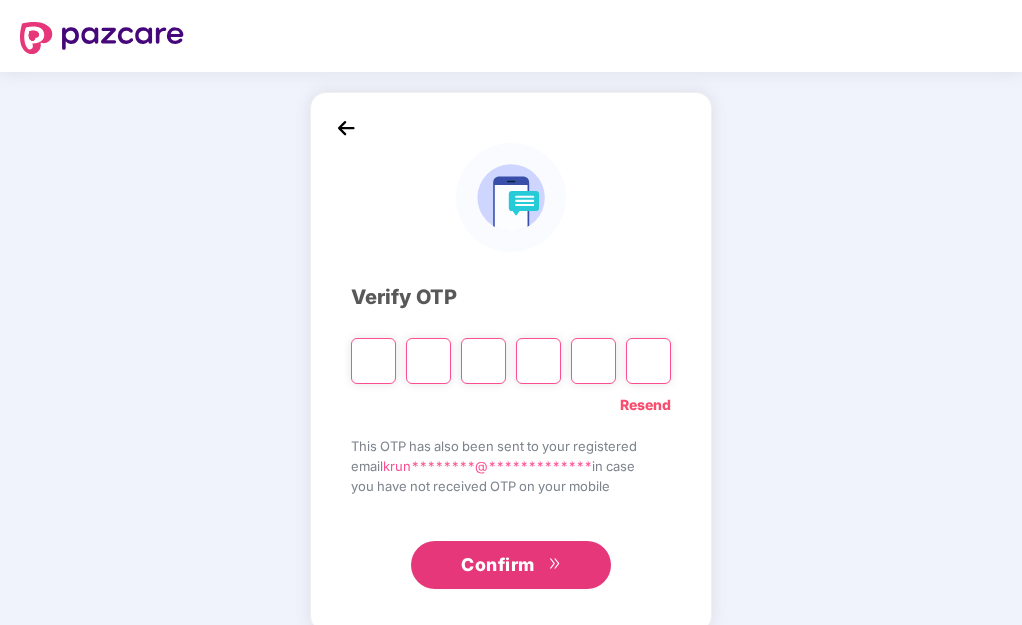 type on "*" 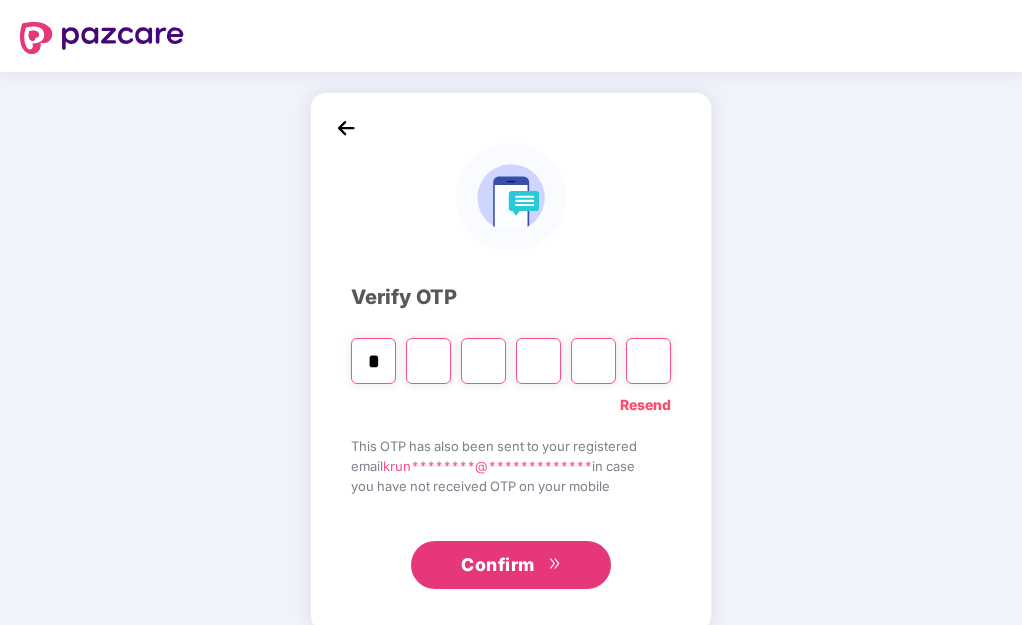 type on "*" 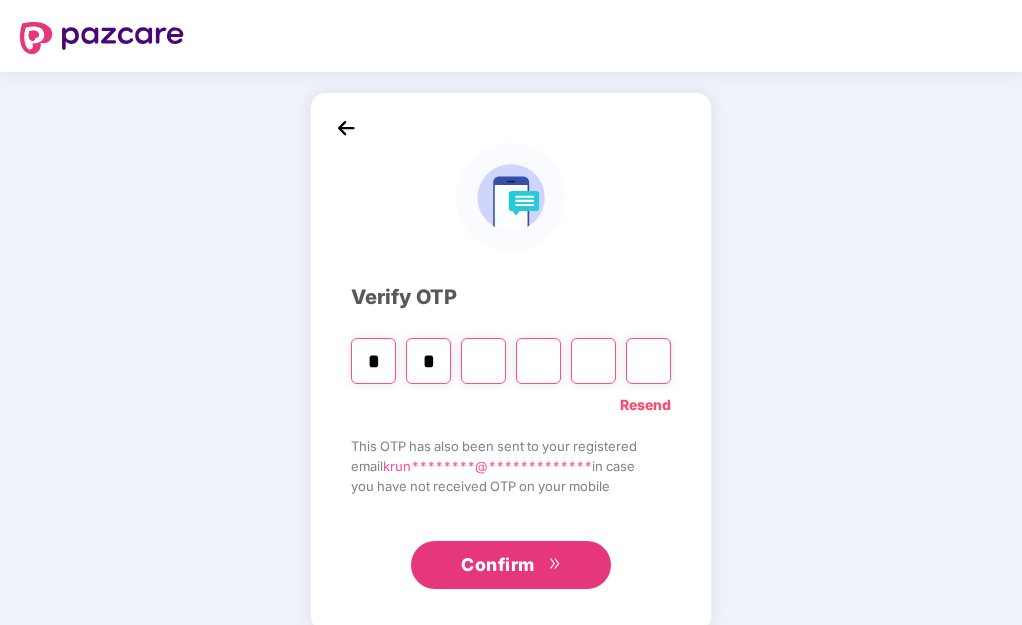 type on "*" 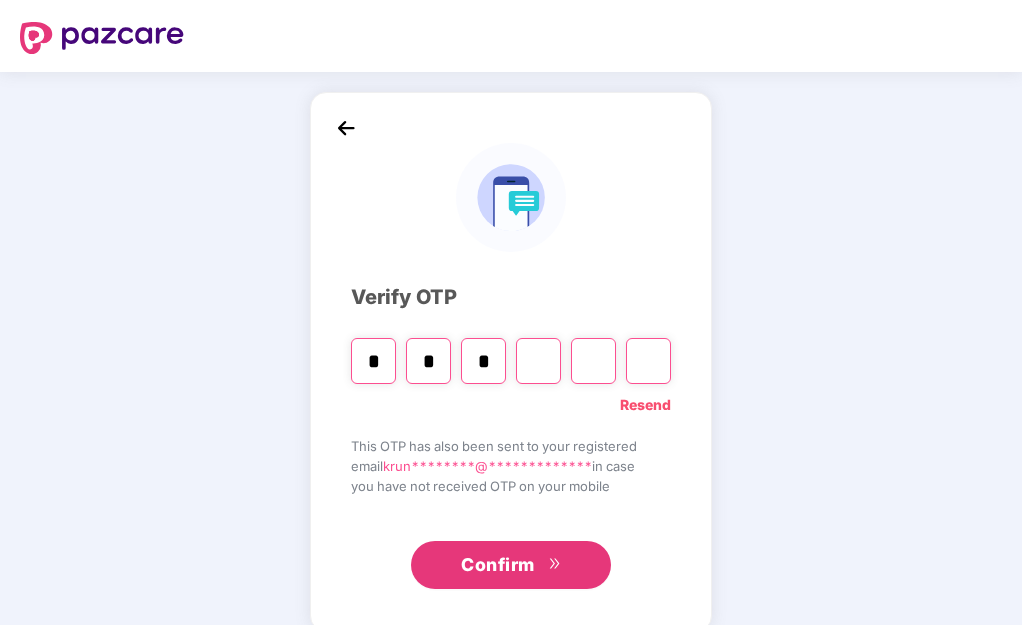 type on "*" 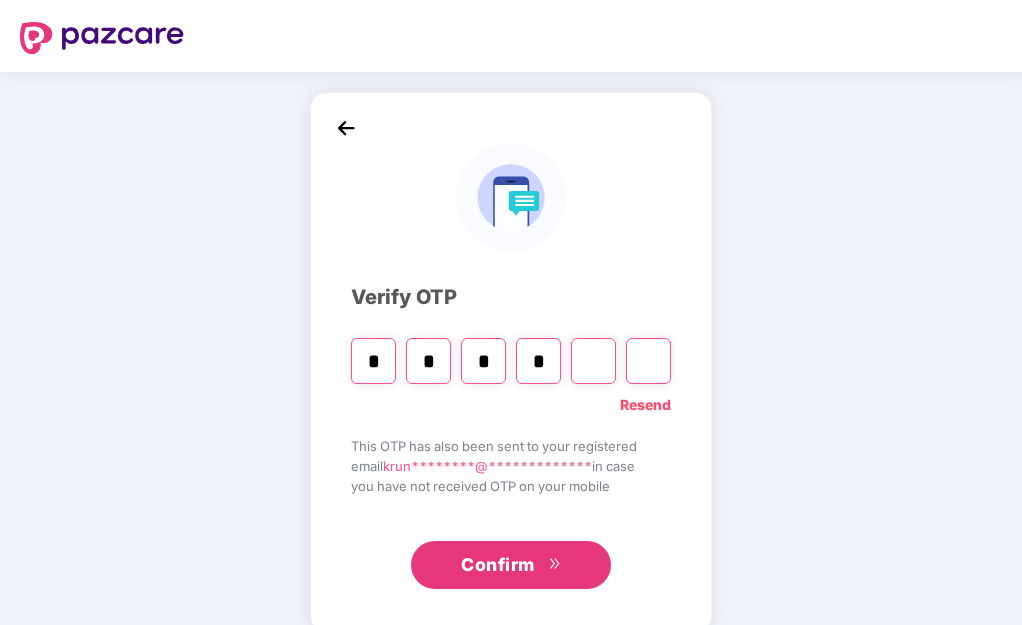 type on "*" 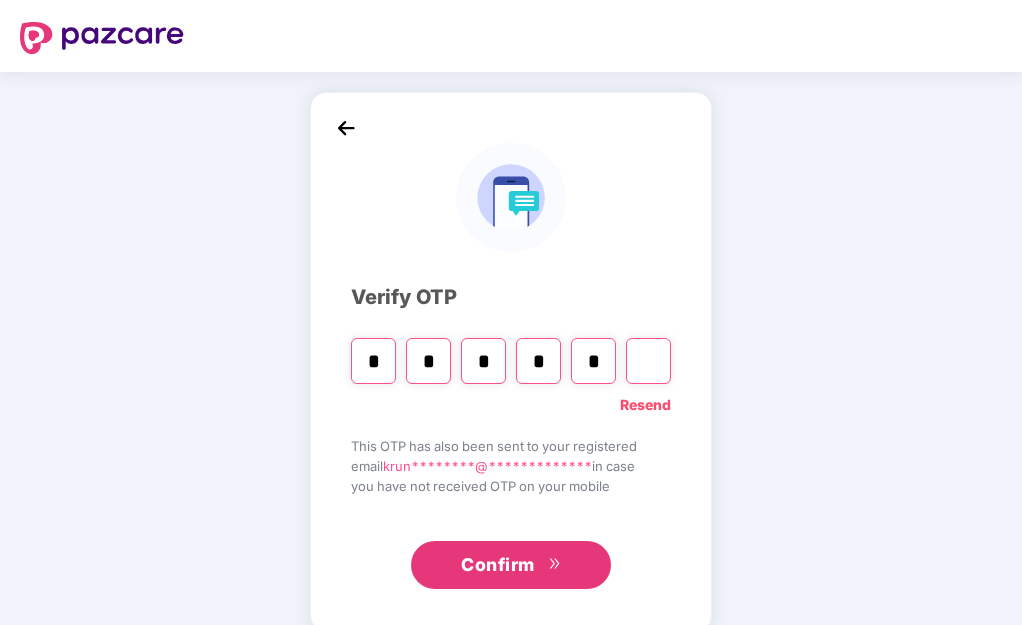 type on "*" 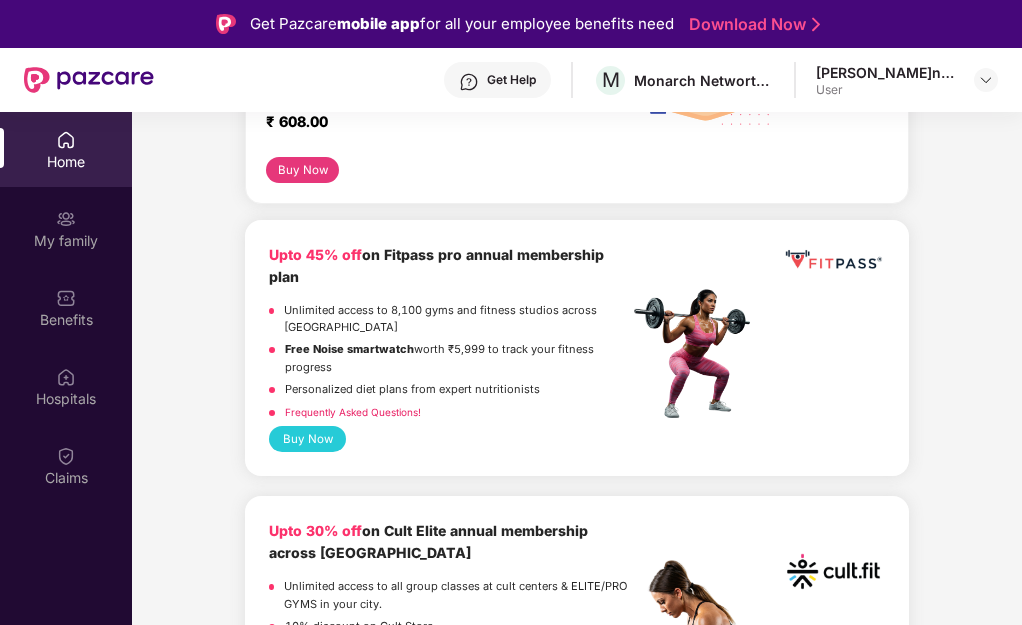 scroll, scrollTop: 500, scrollLeft: 0, axis: vertical 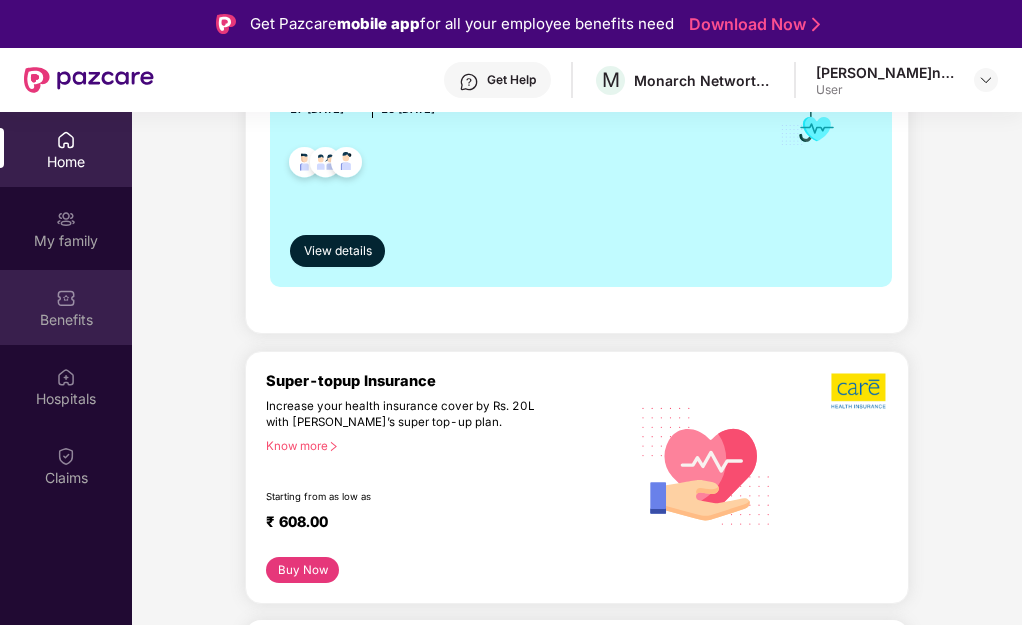 click on "Benefits" at bounding box center [66, 320] 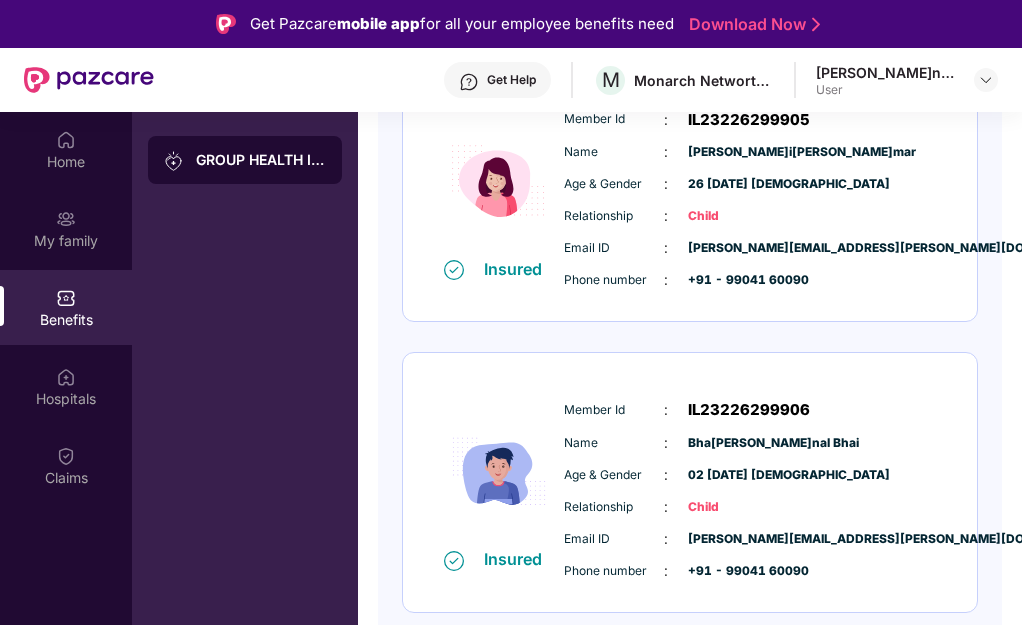 scroll, scrollTop: 520, scrollLeft: 0, axis: vertical 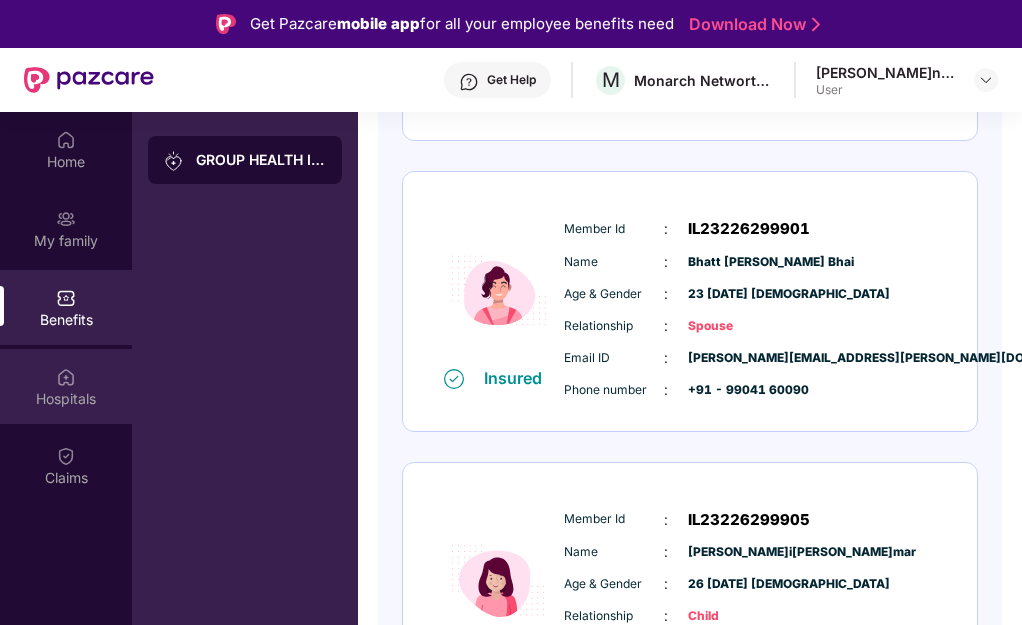 click on "Hospitals" at bounding box center [66, 399] 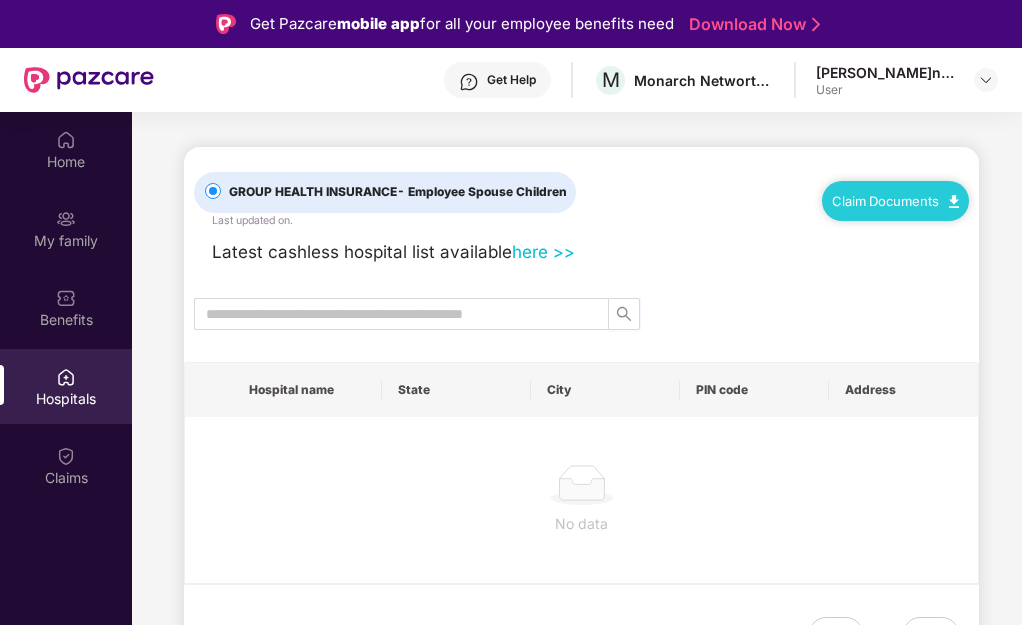 scroll, scrollTop: 0, scrollLeft: 0, axis: both 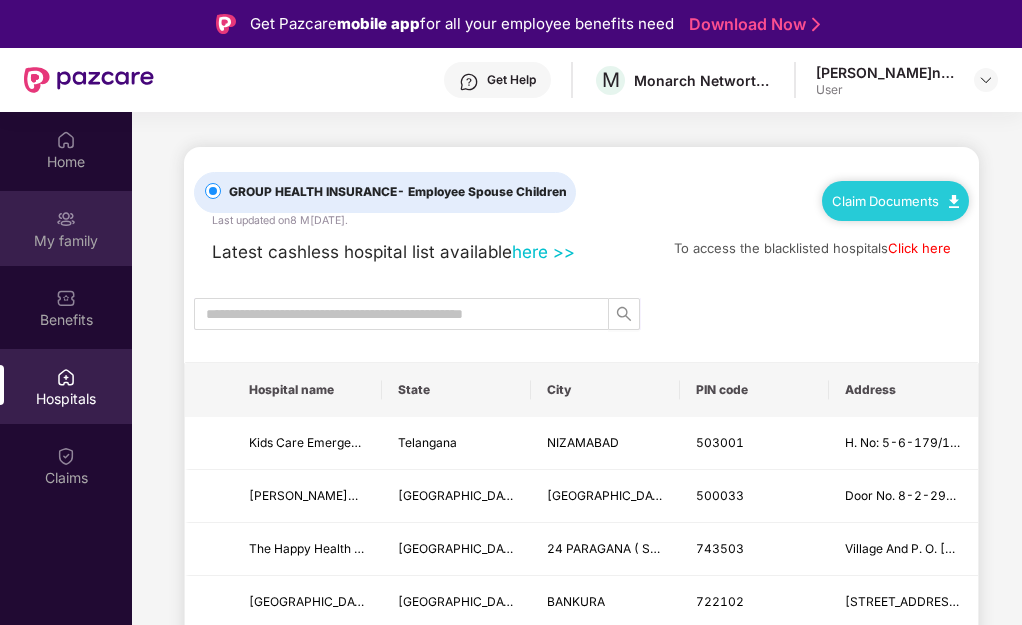 click on "My family" at bounding box center (66, 241) 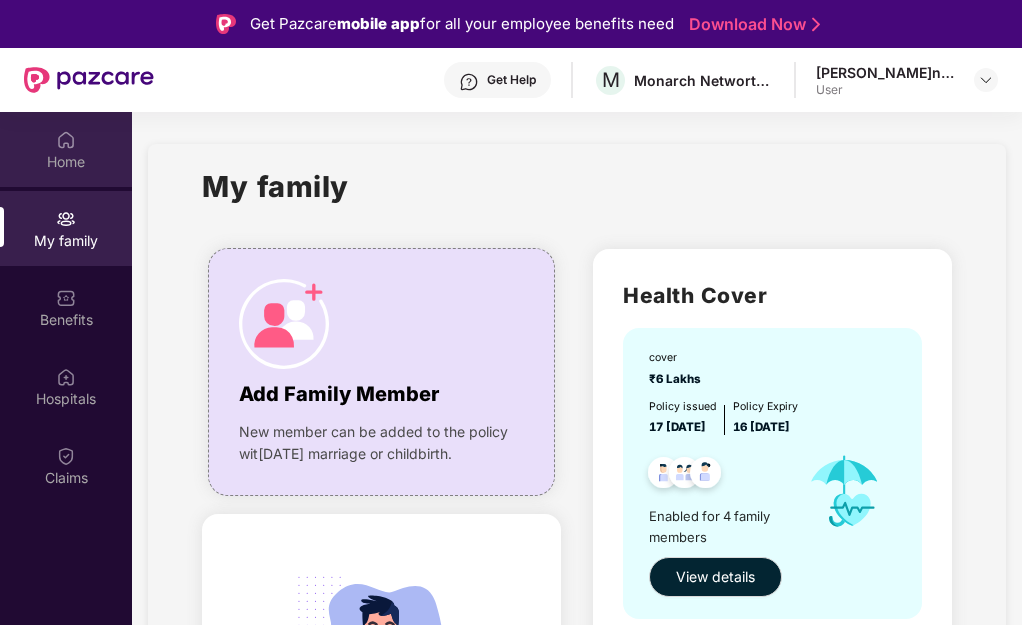click on "Home" at bounding box center [66, 149] 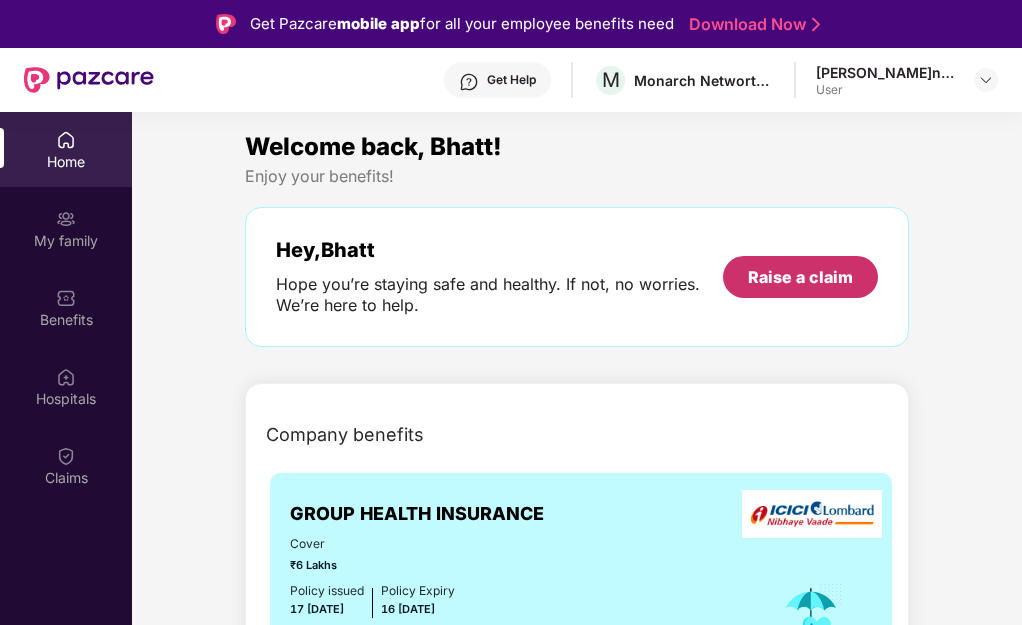 click on "Raise a claim" at bounding box center (800, 277) 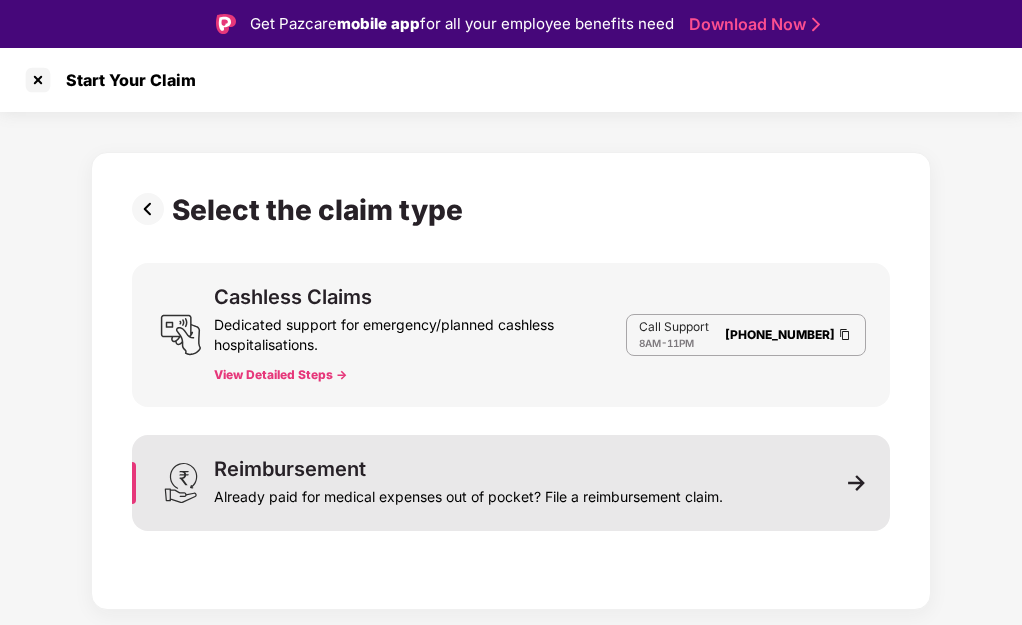 scroll, scrollTop: 48, scrollLeft: 0, axis: vertical 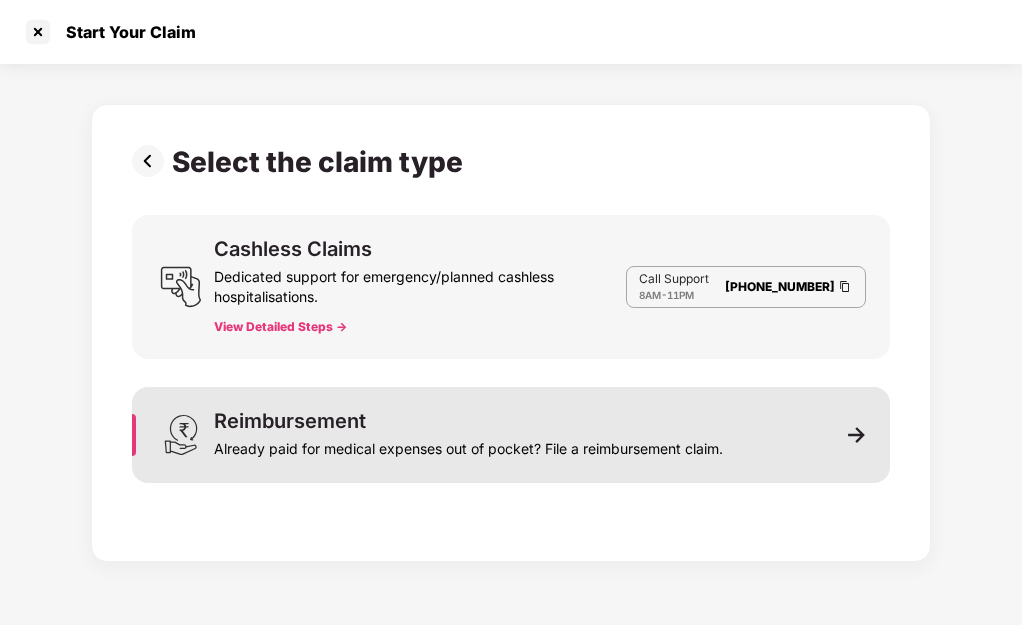 click on "Already paid for medical expenses out of pocket? File a reimbursement claim." at bounding box center [468, 445] 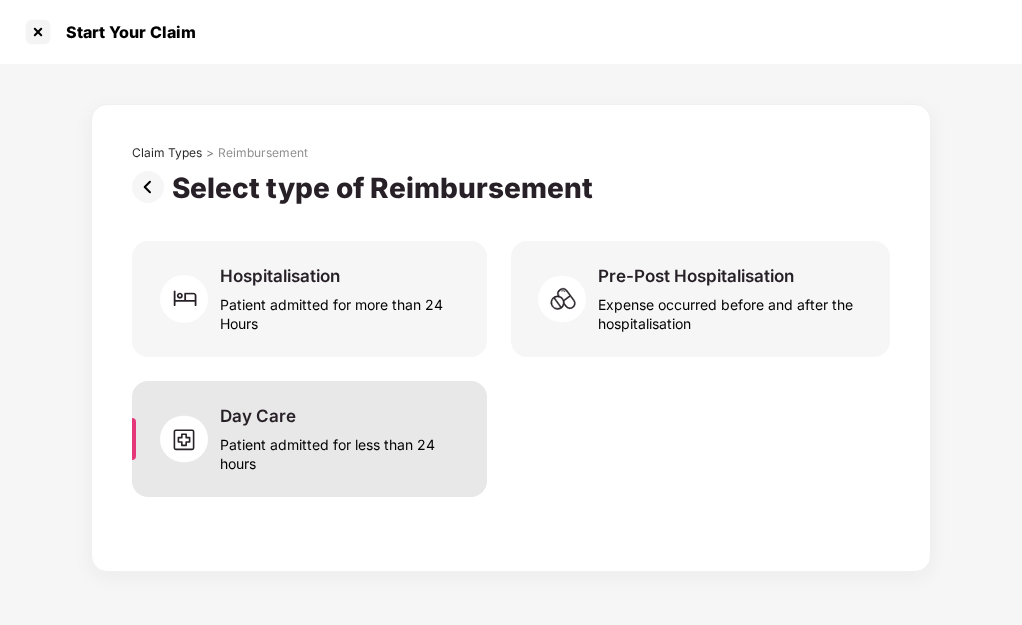 click on "Patient admitted for less than 24 hours" at bounding box center (341, 450) 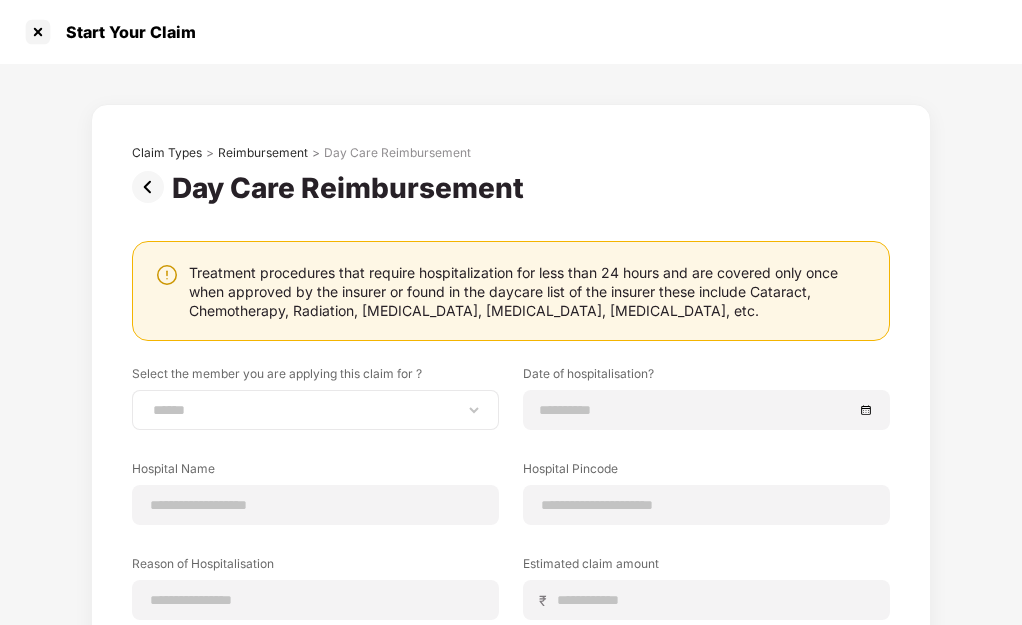 scroll, scrollTop: 220, scrollLeft: 0, axis: vertical 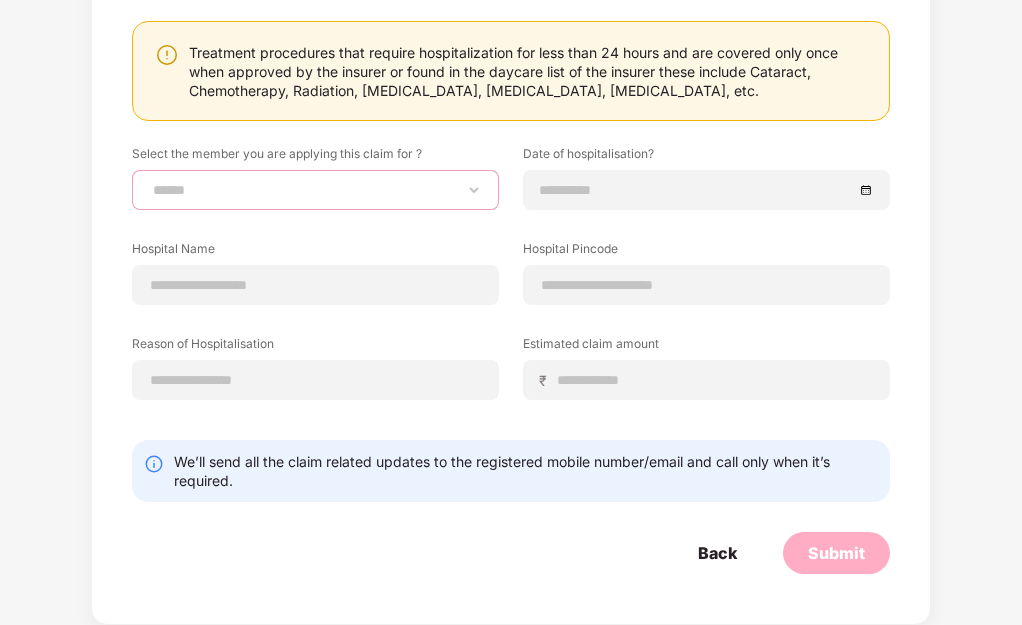 click on "**********" at bounding box center [315, 190] 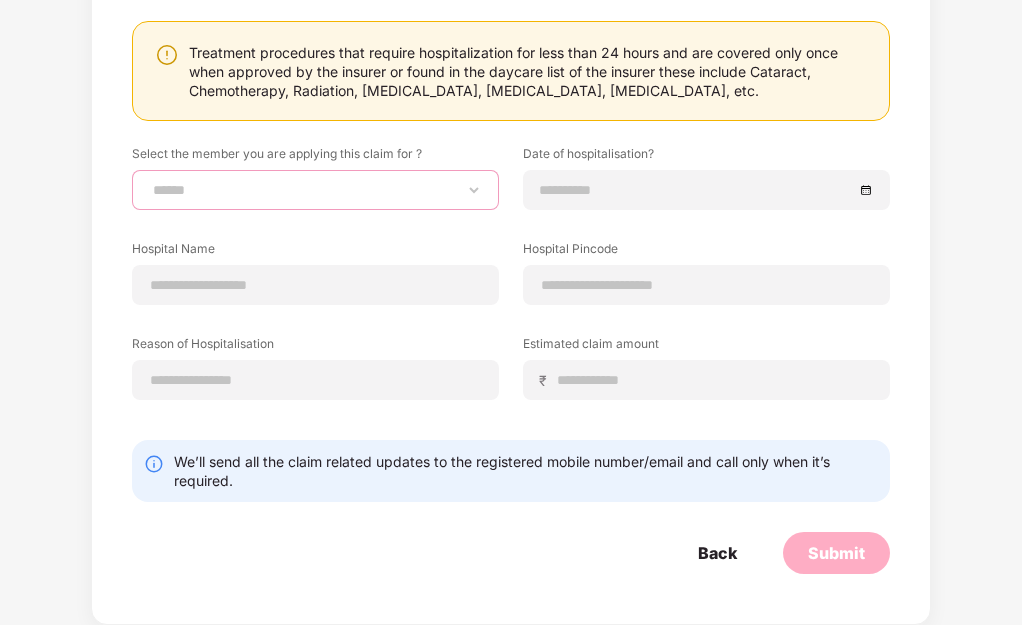 select on "**********" 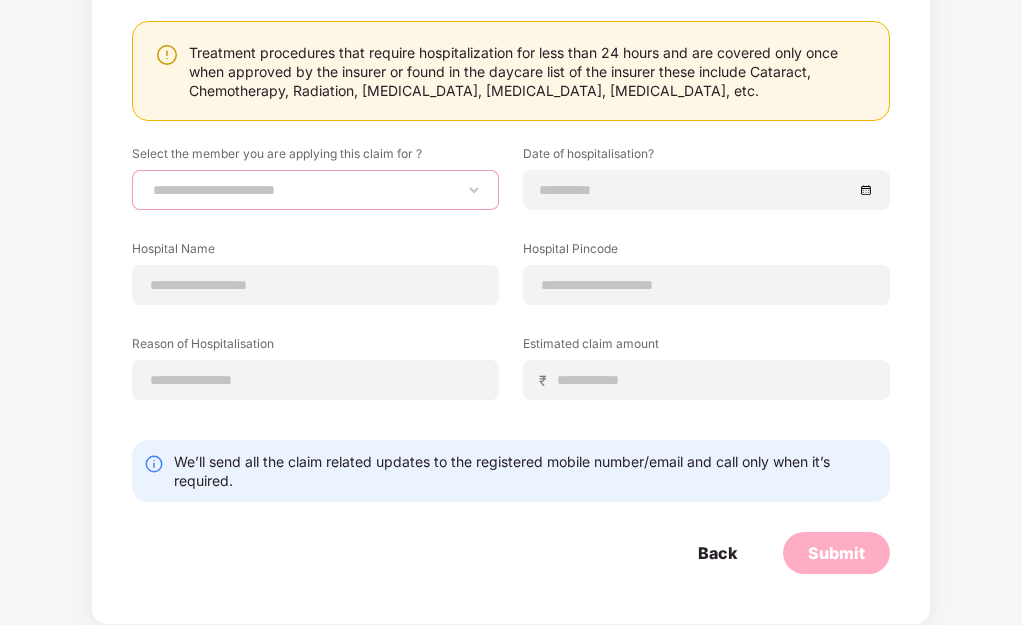 click on "**********" at bounding box center (315, 190) 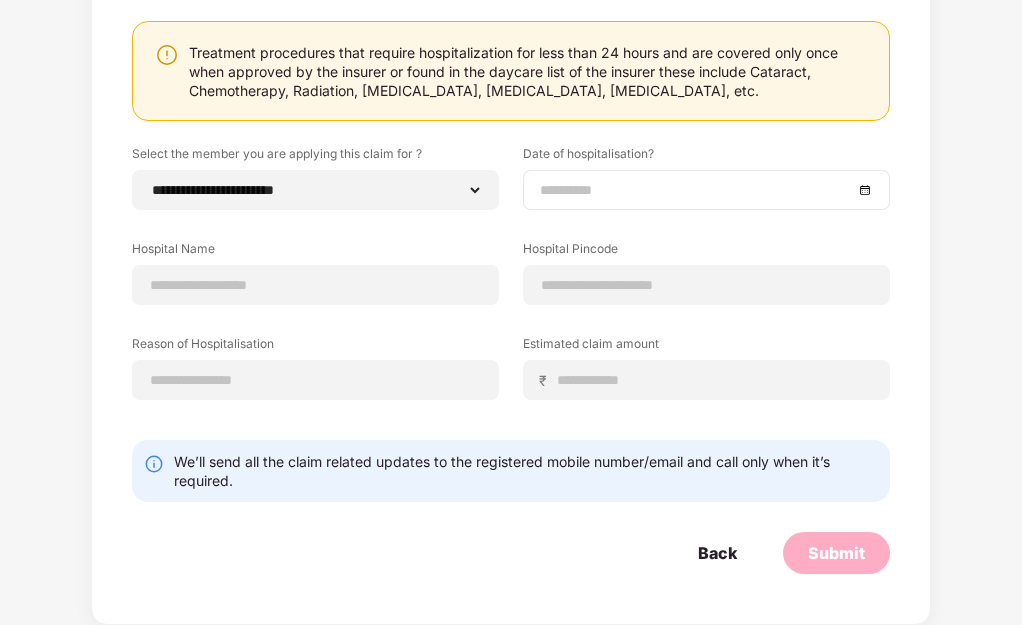 click at bounding box center (696, 190) 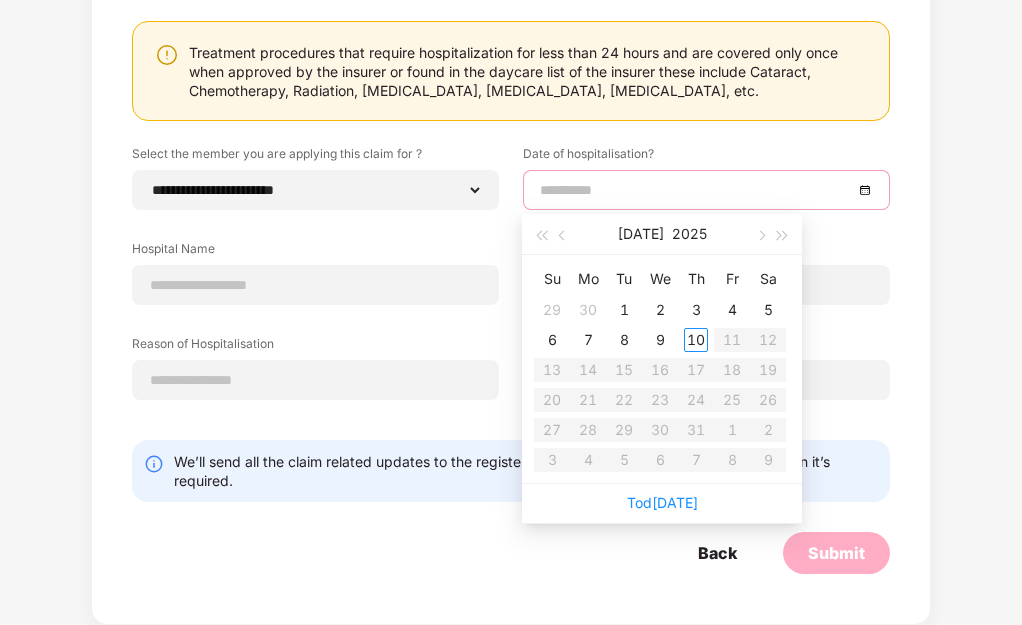 type on "**********" 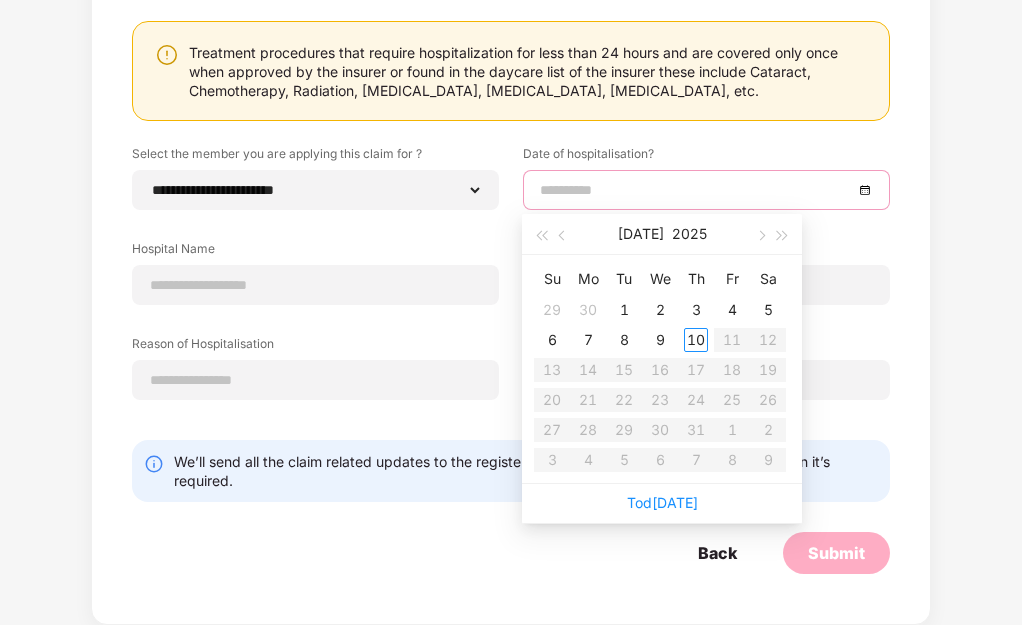 click on "**********" at bounding box center [511, 287] 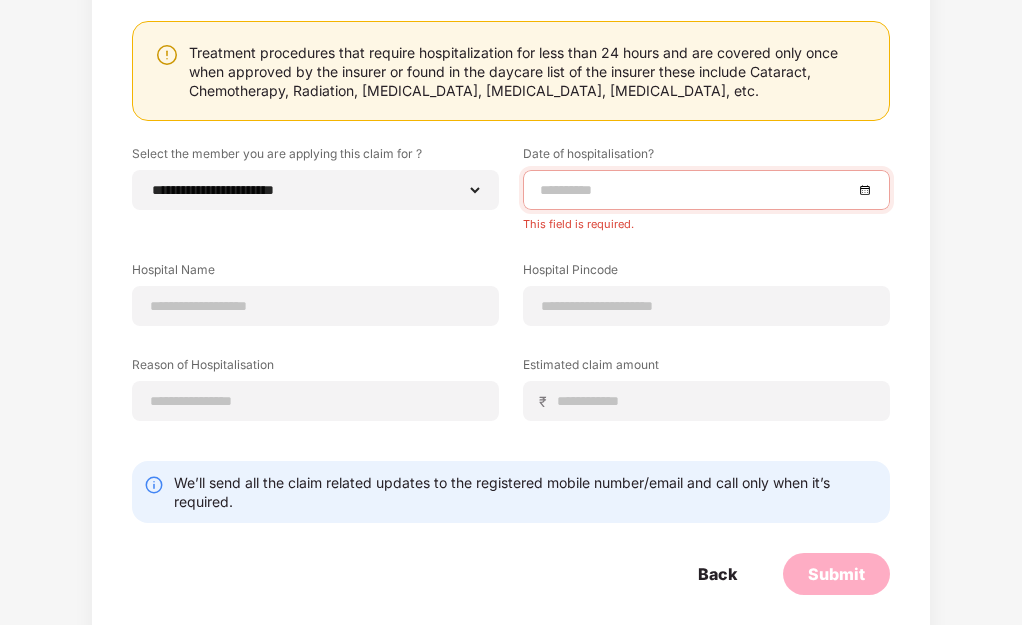 click at bounding box center (706, 190) 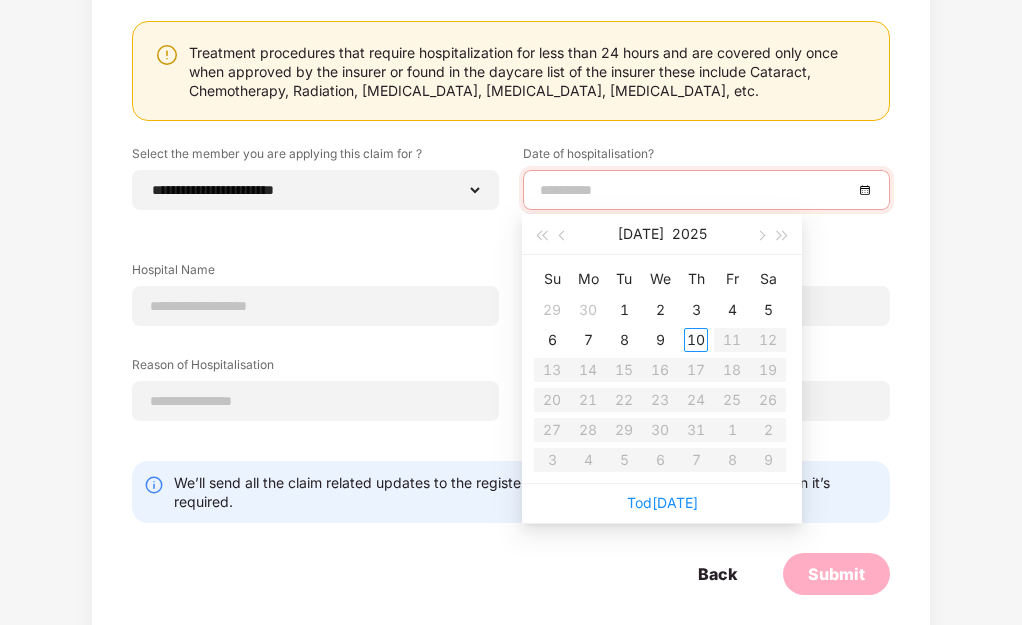 click at bounding box center (696, 190) 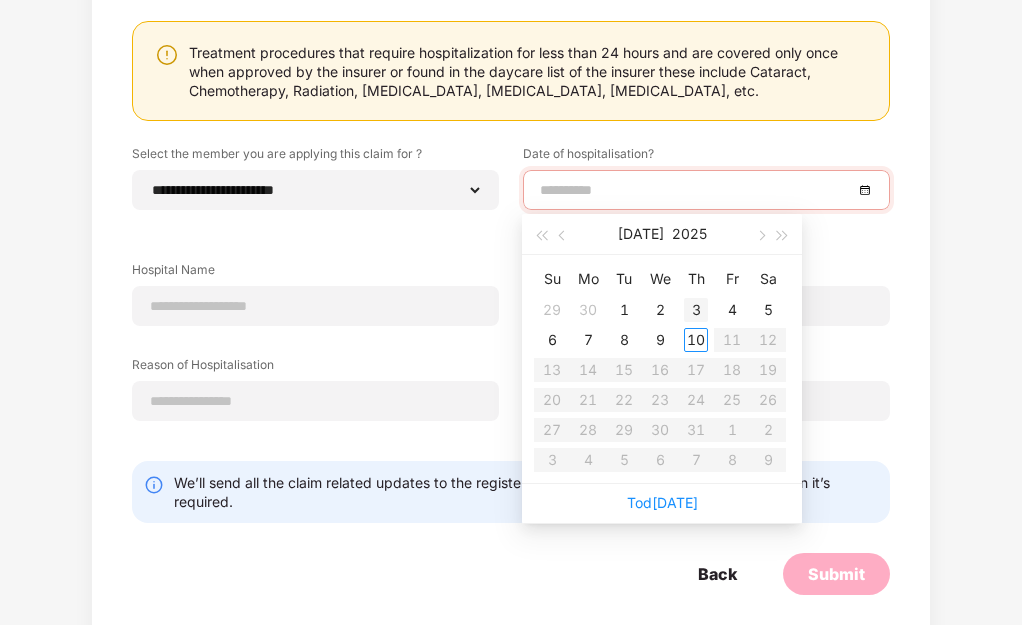 type on "**********" 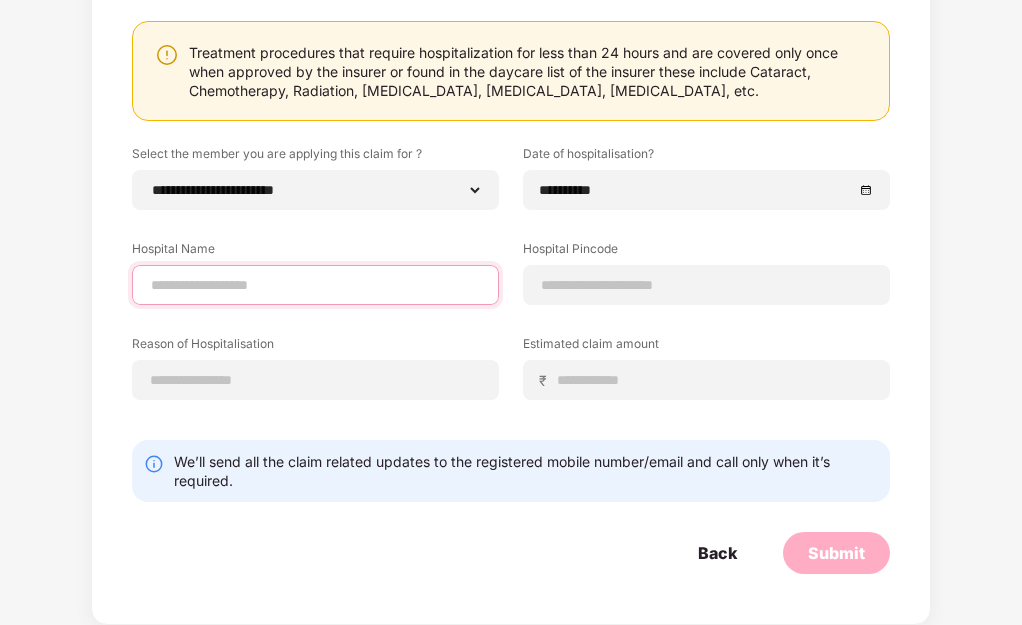 click at bounding box center [315, 285] 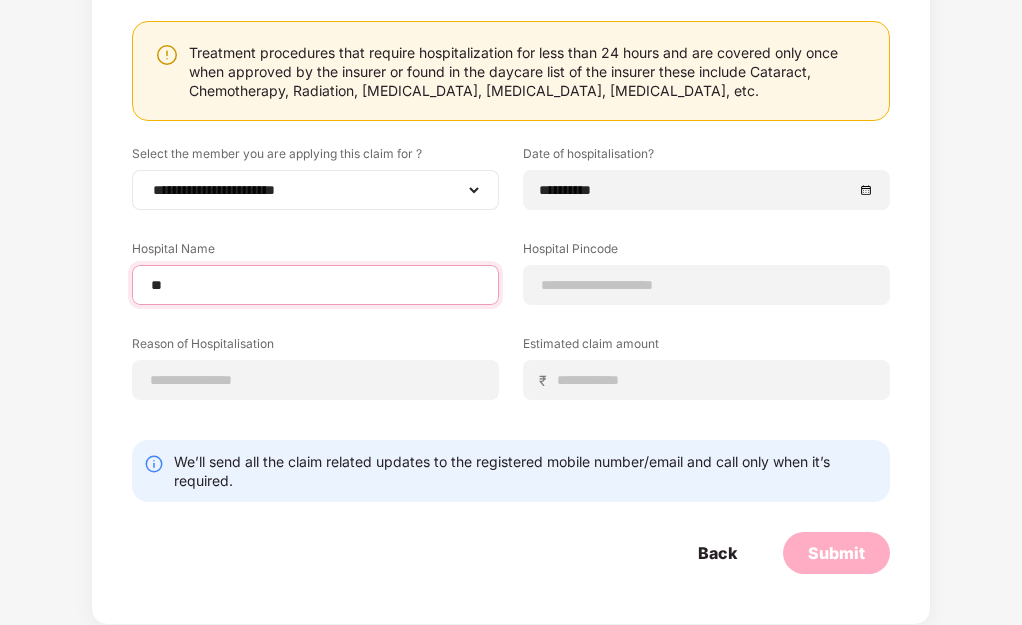 type on "*" 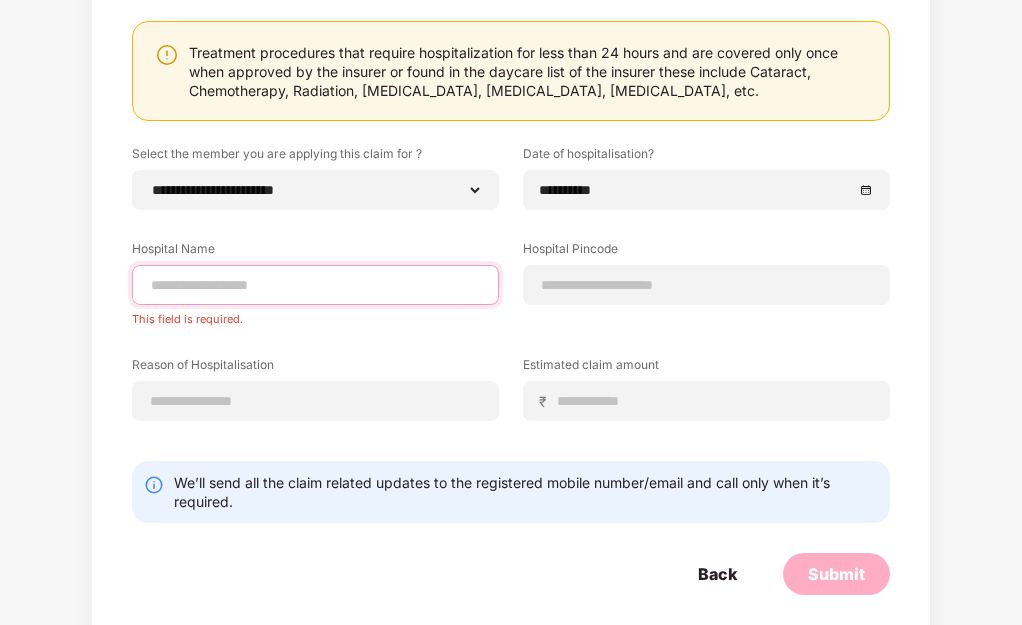 paste on "**********" 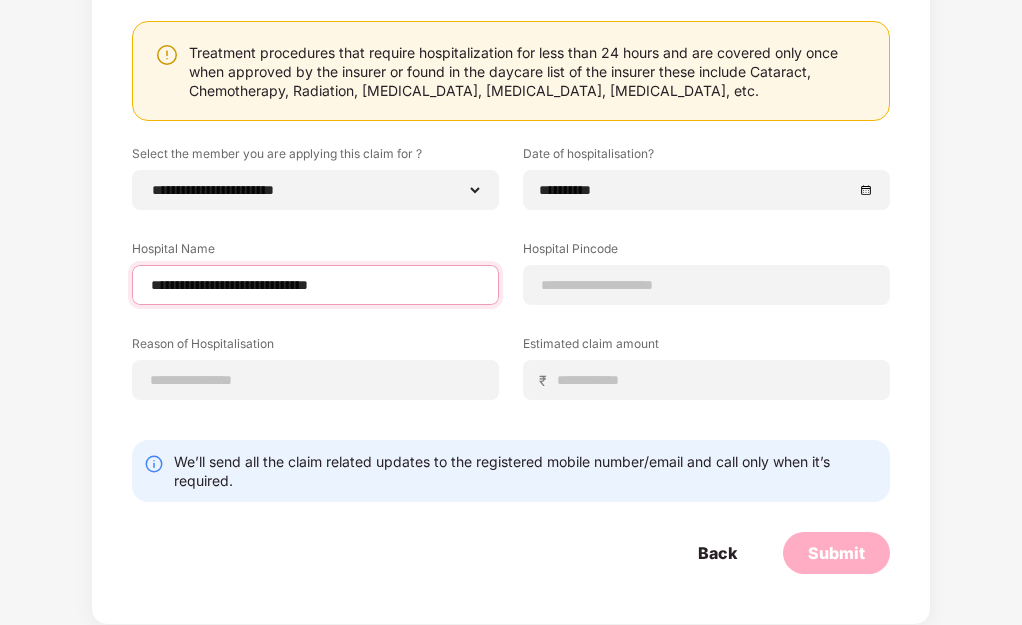 type on "**********" 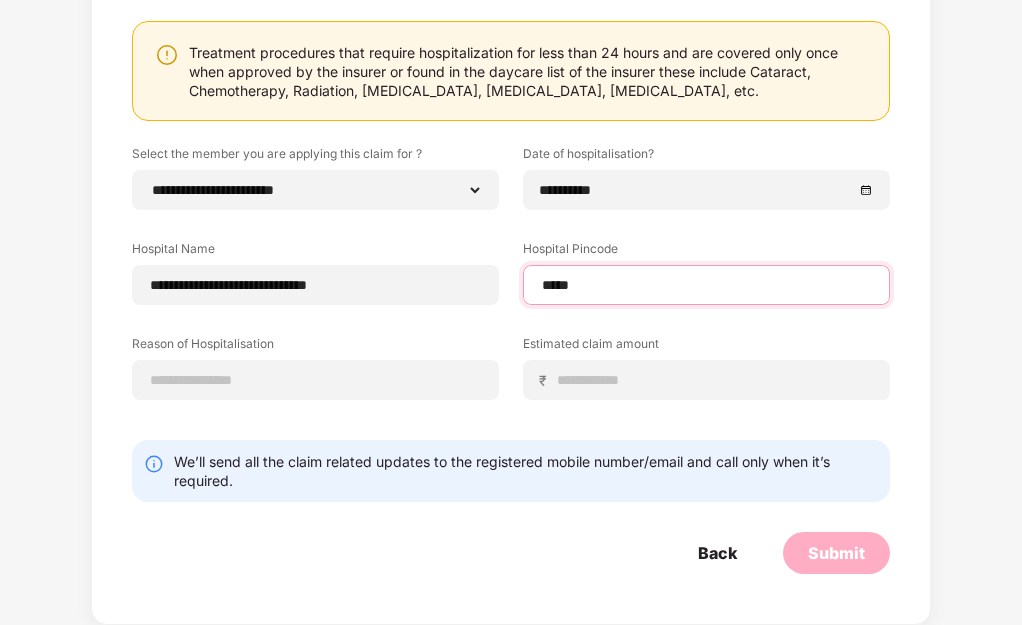 type on "******" 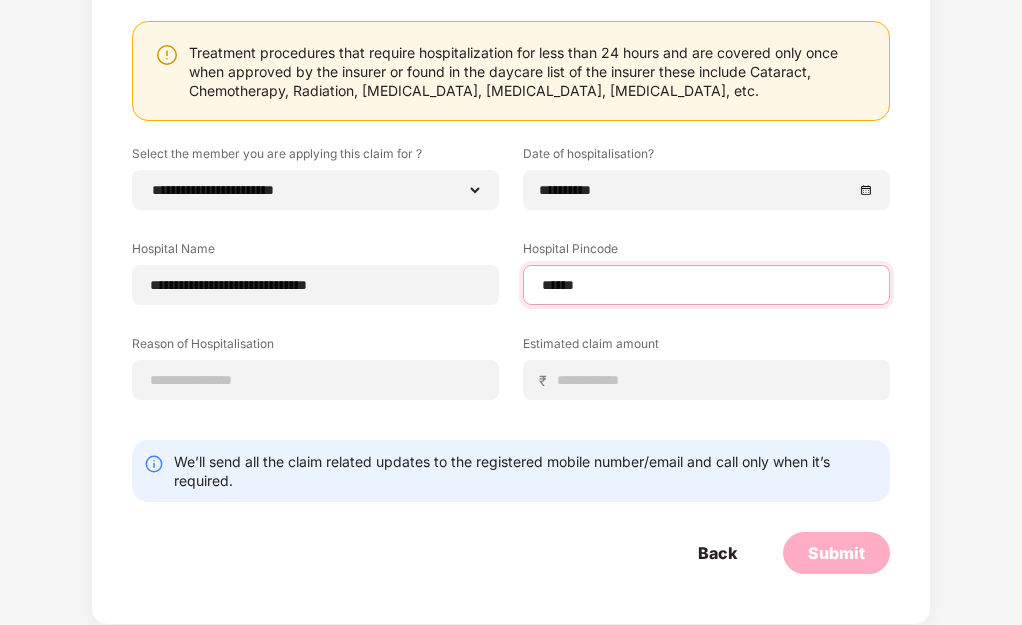 select on "*******" 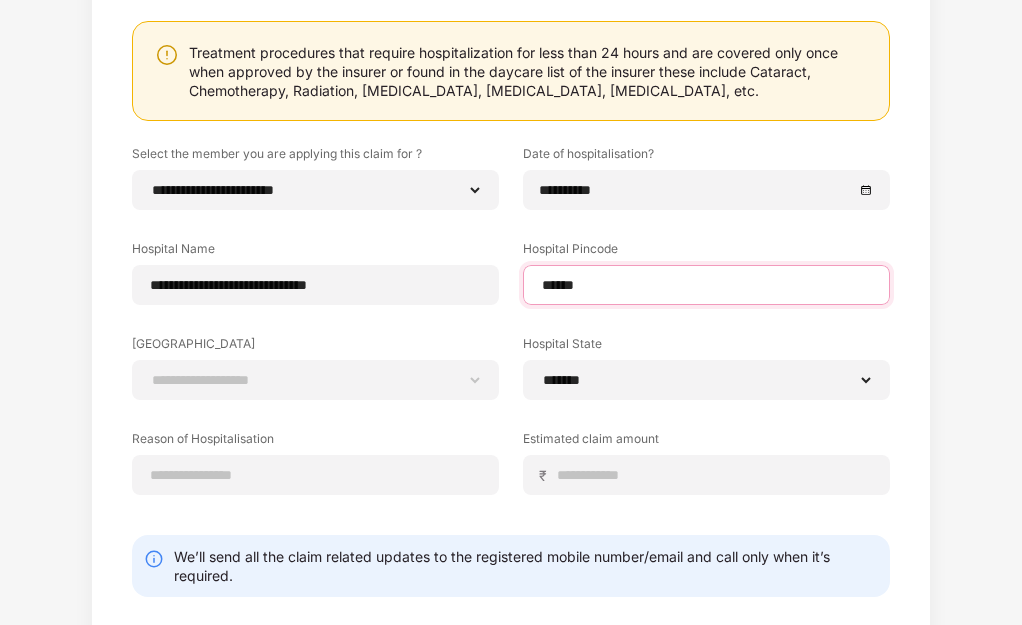 type on "******" 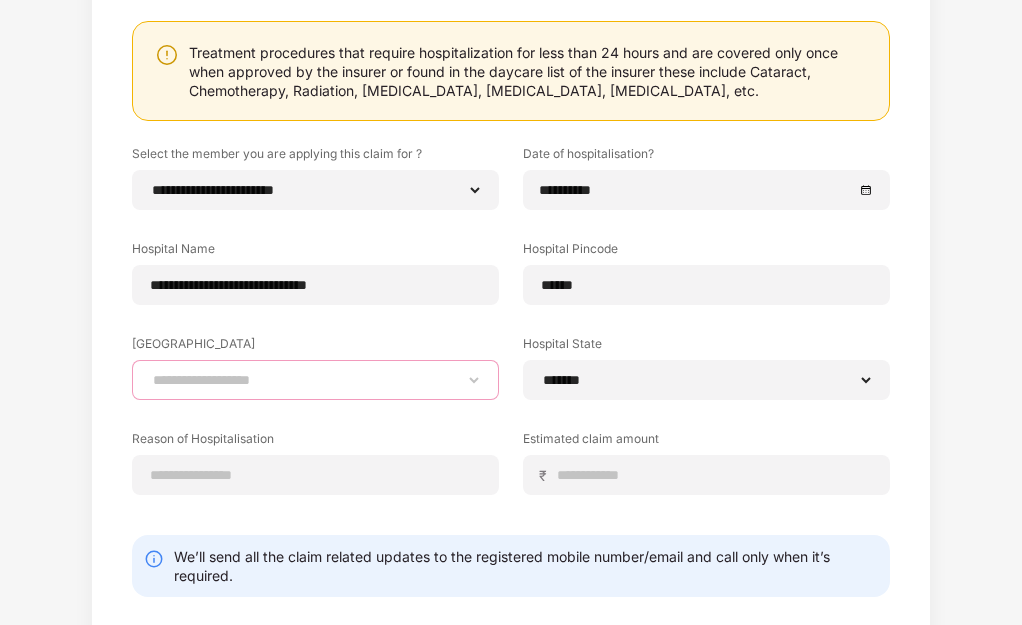 click on "**********" at bounding box center [315, 380] 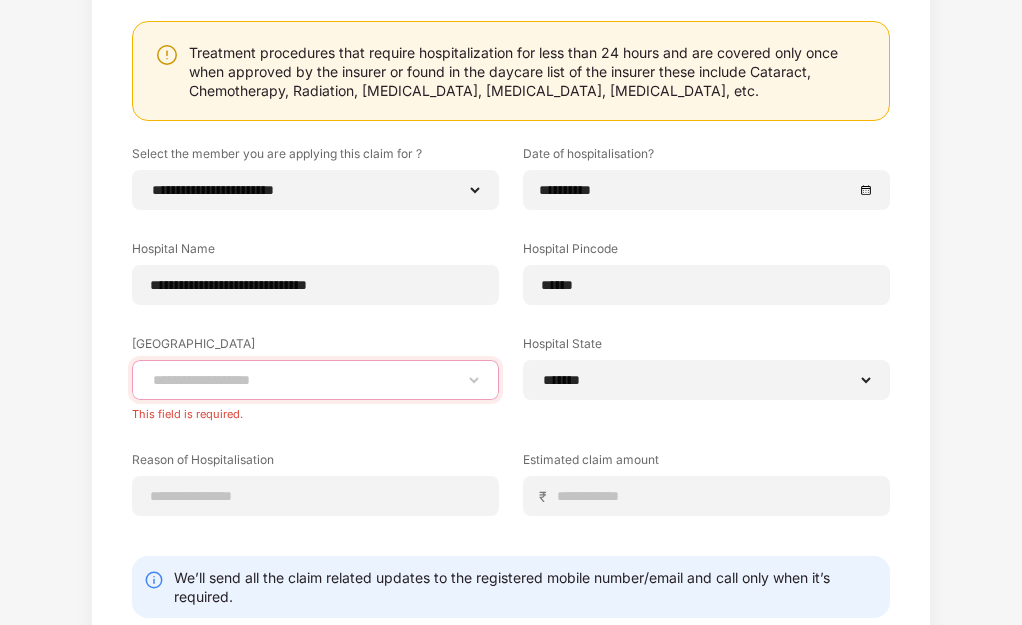 click on "**********" at bounding box center [315, 380] 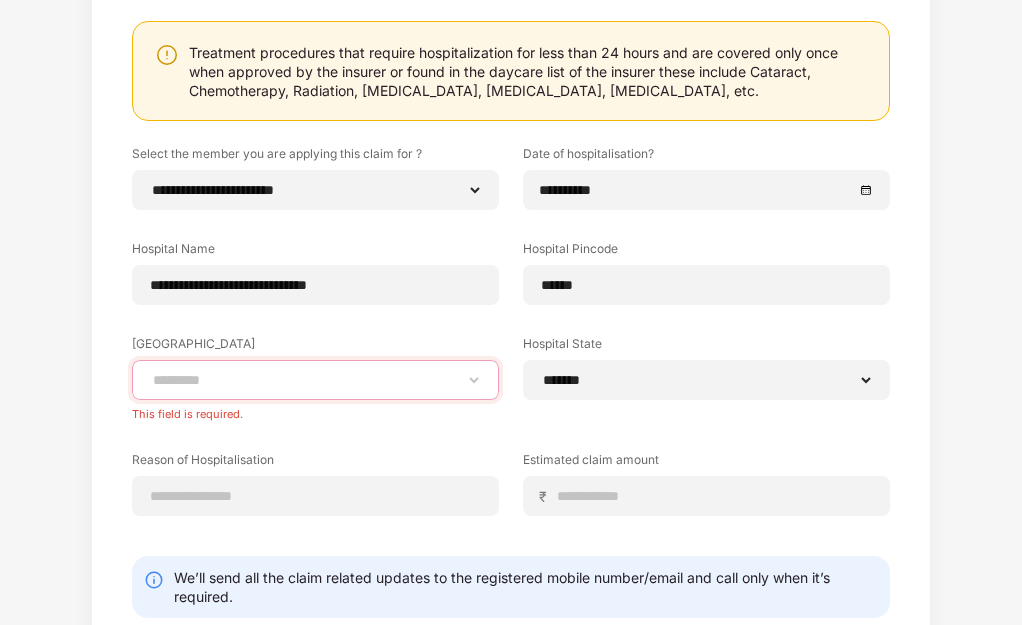 click on "**********" at bounding box center [315, 380] 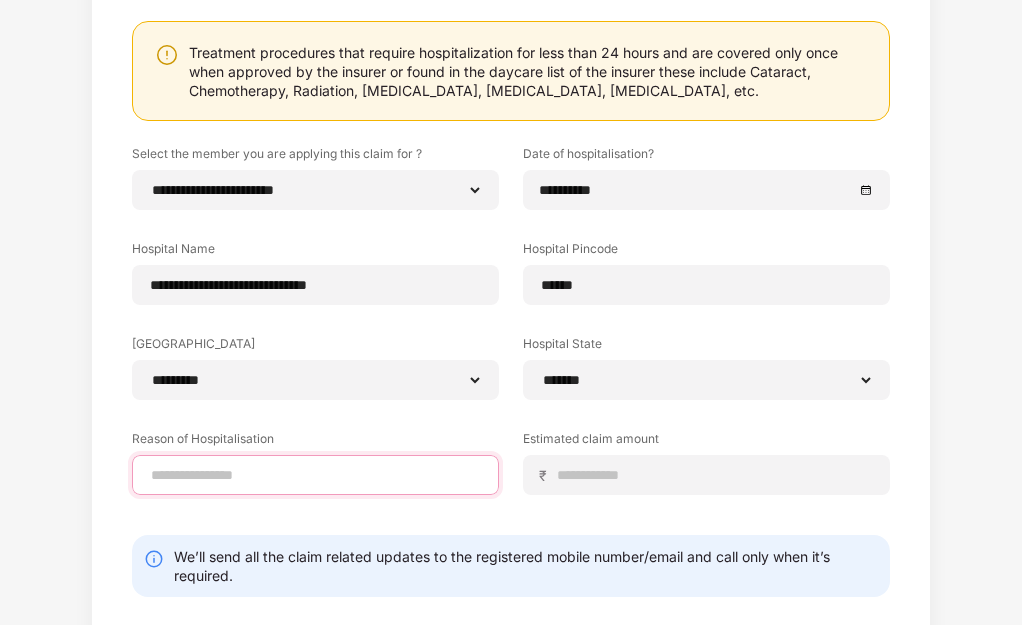 click at bounding box center (315, 475) 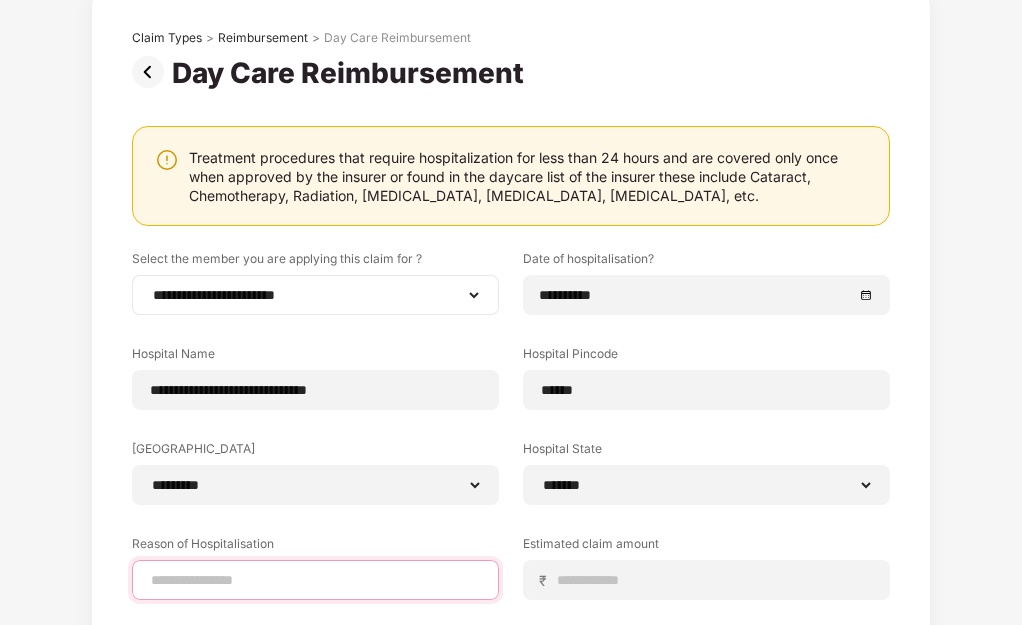 scroll, scrollTop: 315, scrollLeft: 0, axis: vertical 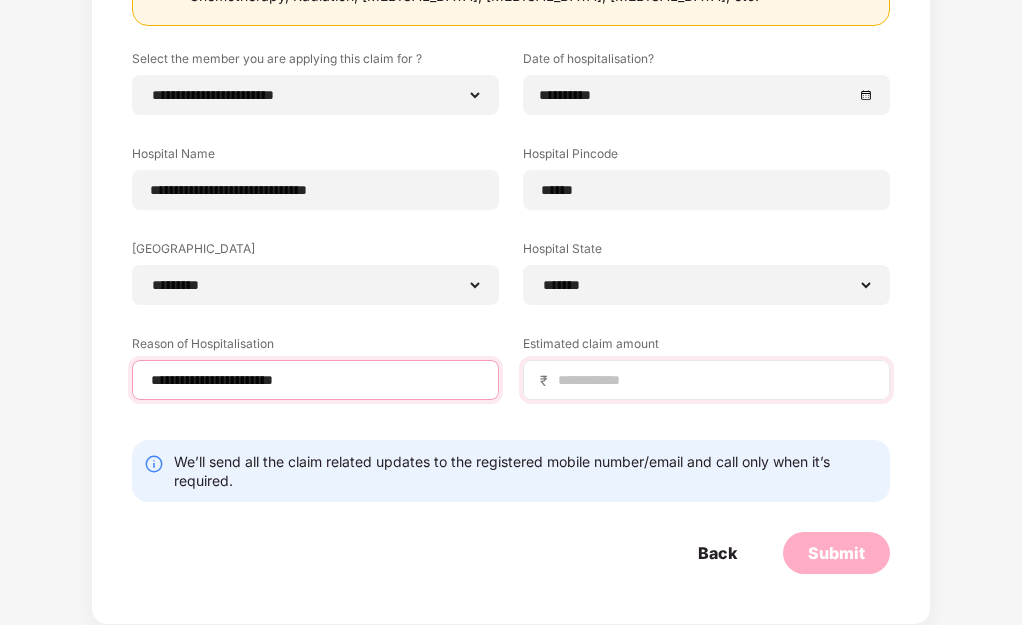 type on "**********" 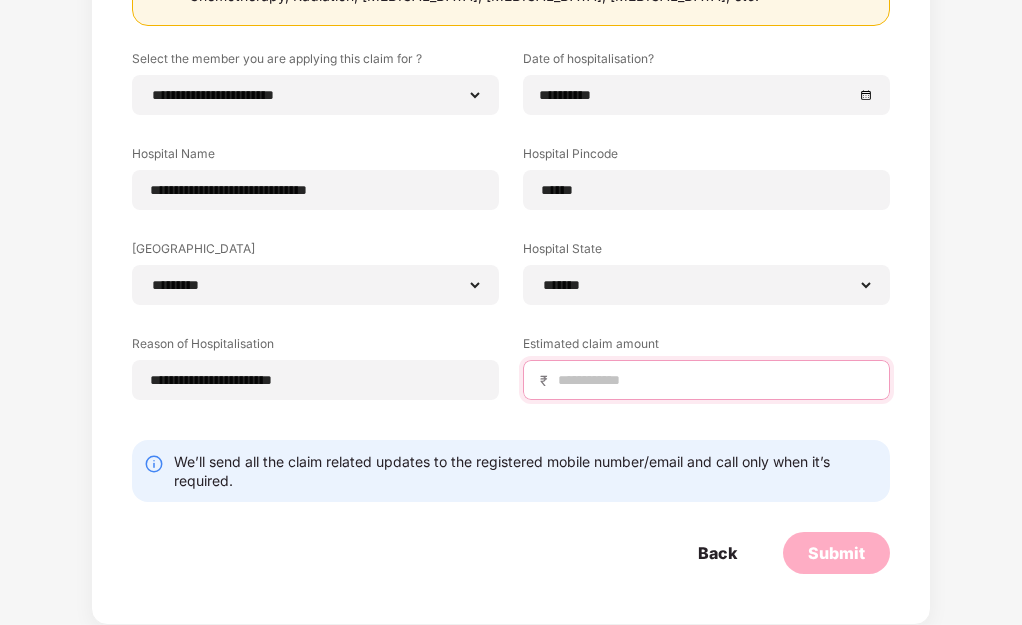 click at bounding box center (714, 380) 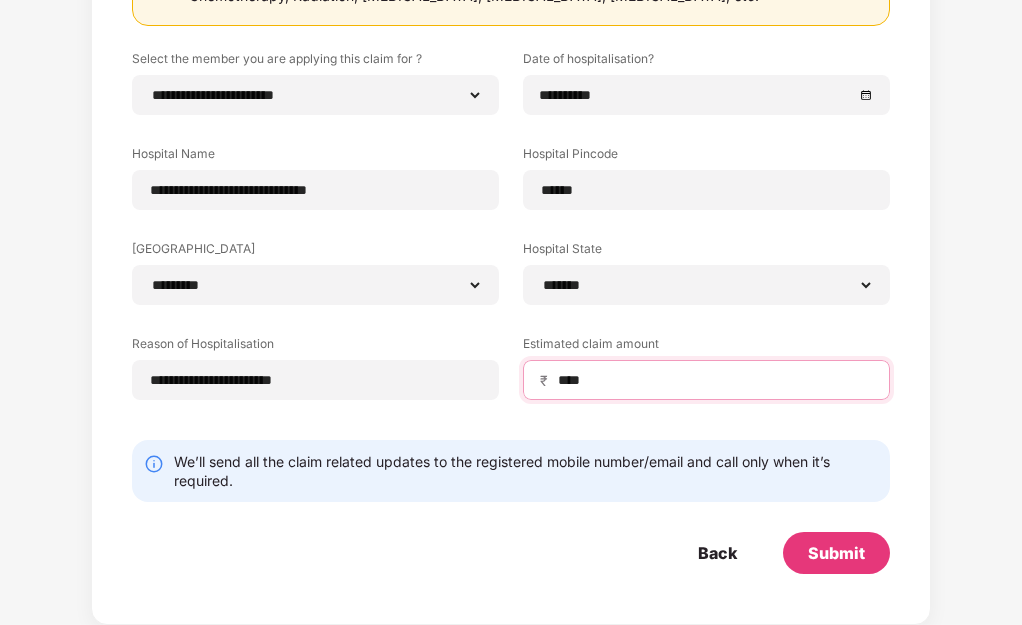 type on "****" 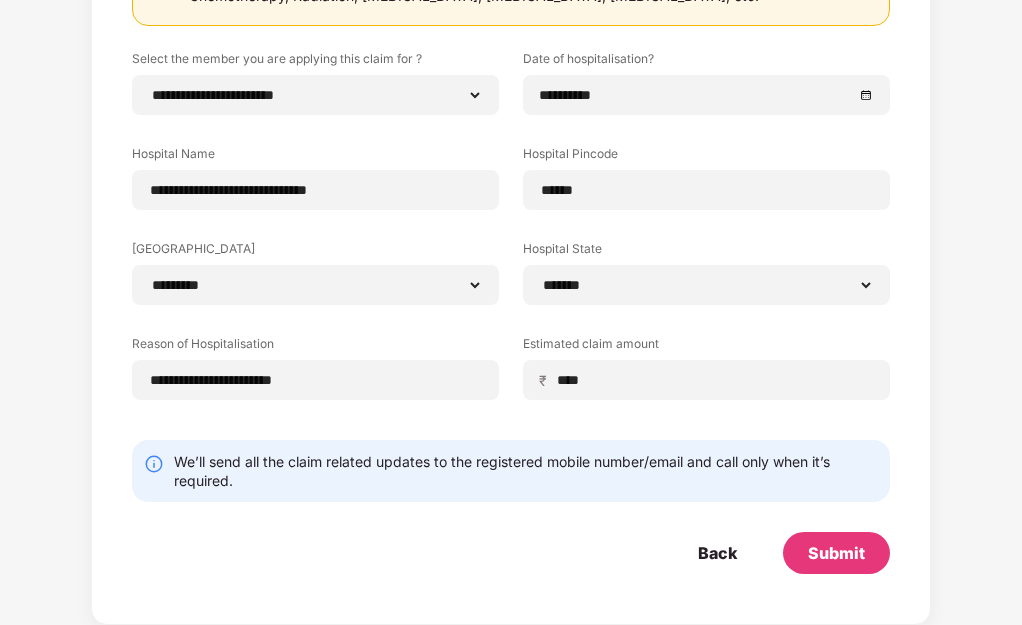 click on "Back Submit" at bounding box center [511, 553] 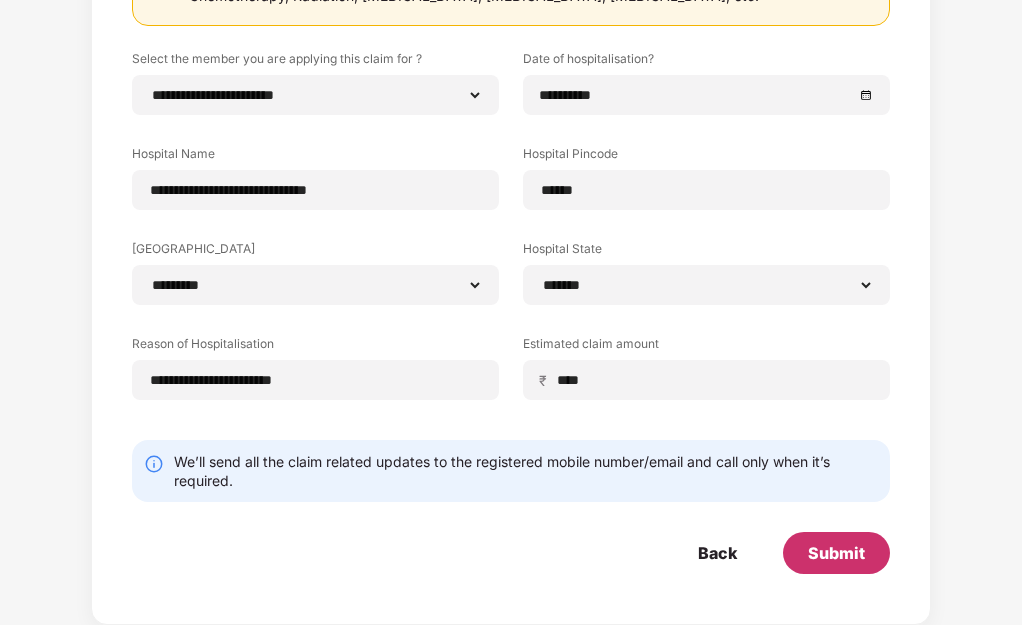 click on "Submit" at bounding box center [836, 553] 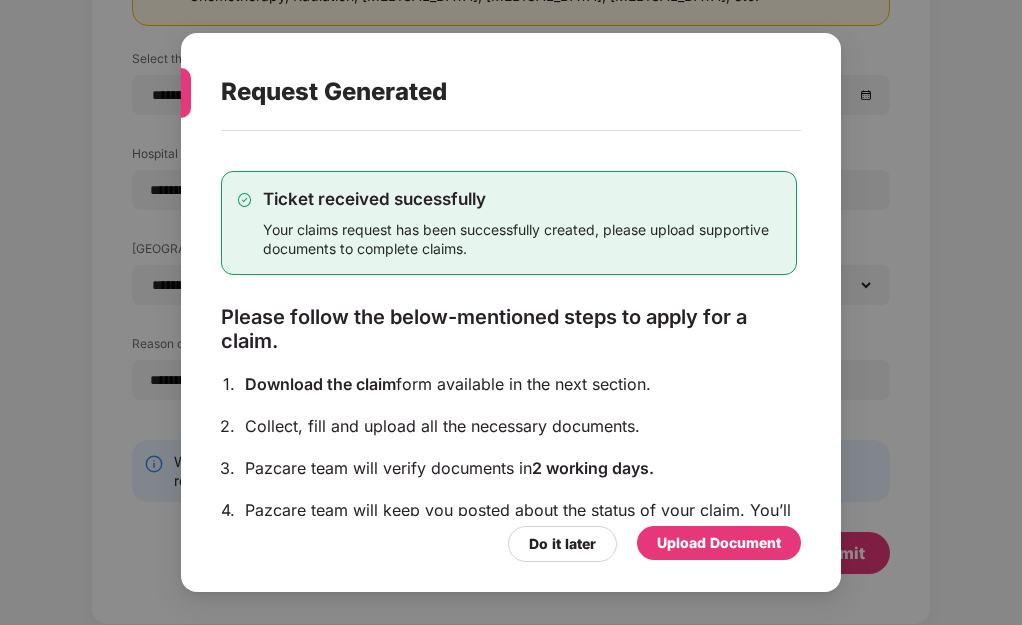 scroll, scrollTop: 178, scrollLeft: 0, axis: vertical 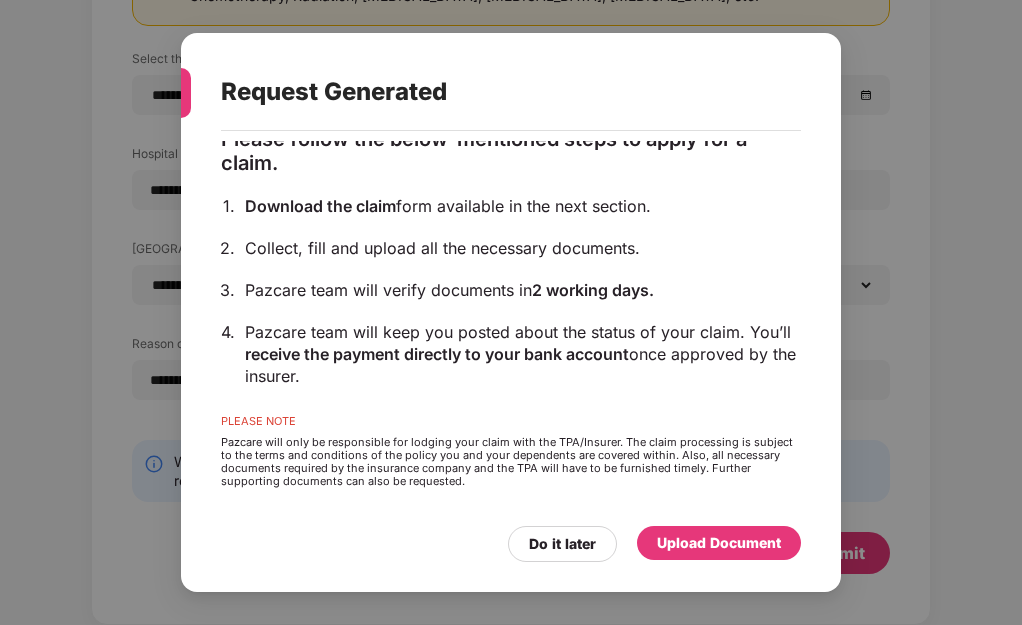 click on "Upload Document" at bounding box center (719, 543) 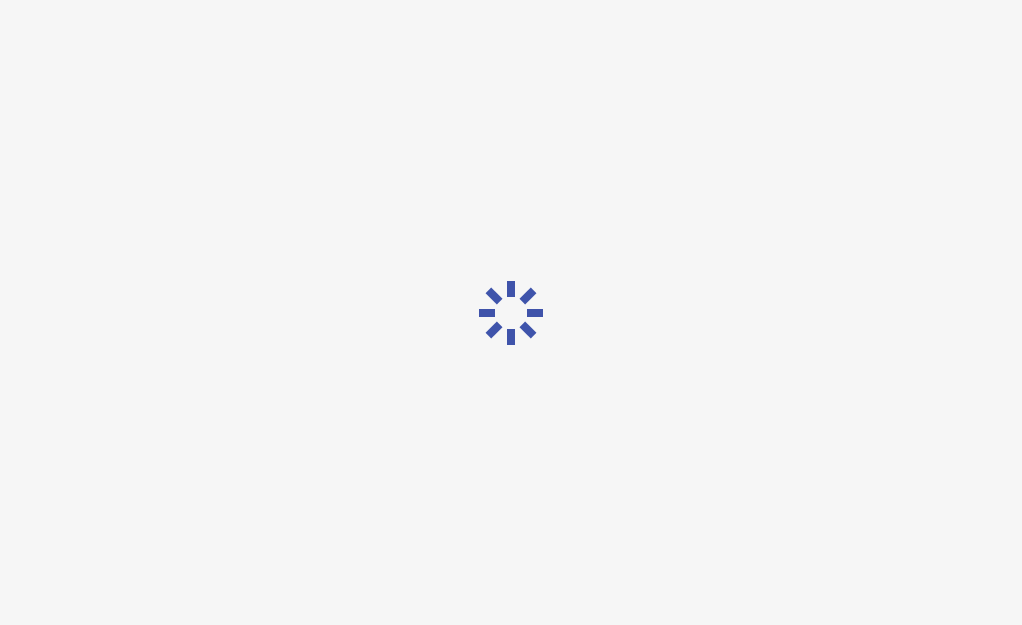 scroll, scrollTop: 0, scrollLeft: 0, axis: both 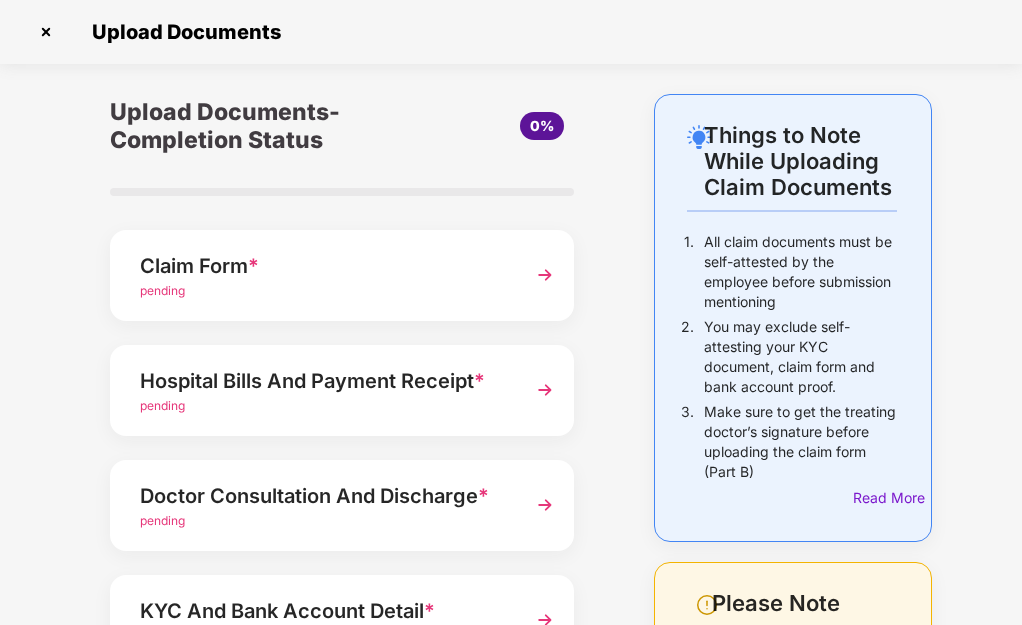 click on "pending" at bounding box center (325, 291) 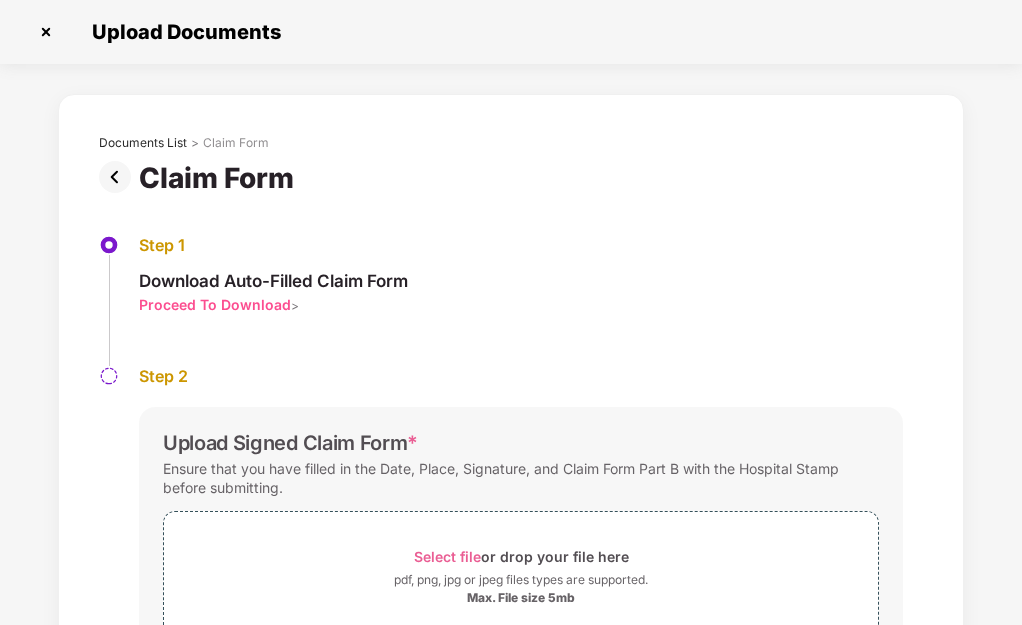 scroll, scrollTop: 0, scrollLeft: 0, axis: both 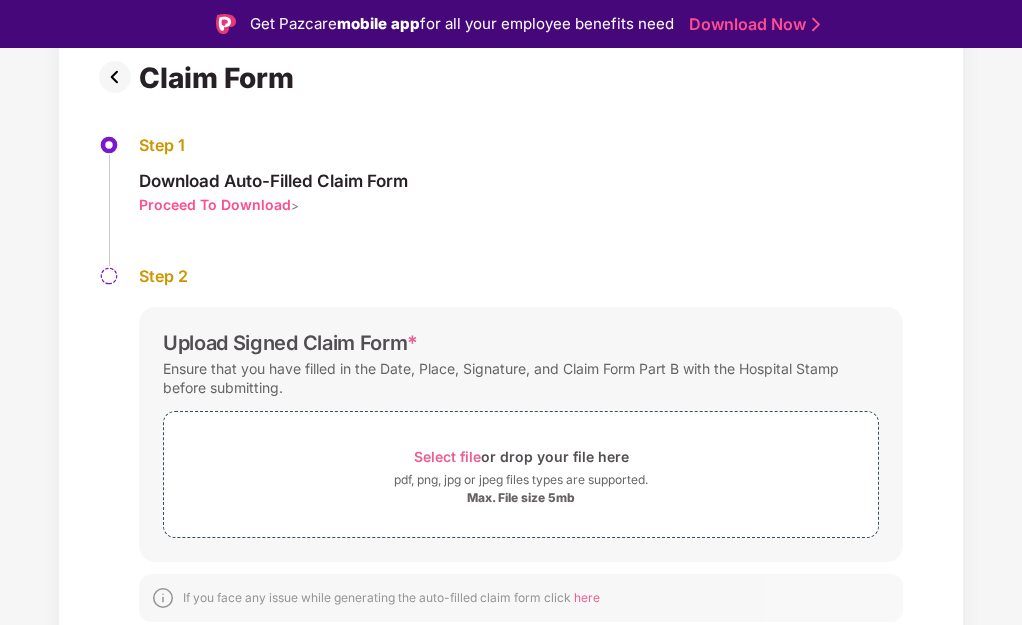 click on "Proceed To Download" at bounding box center [215, 204] 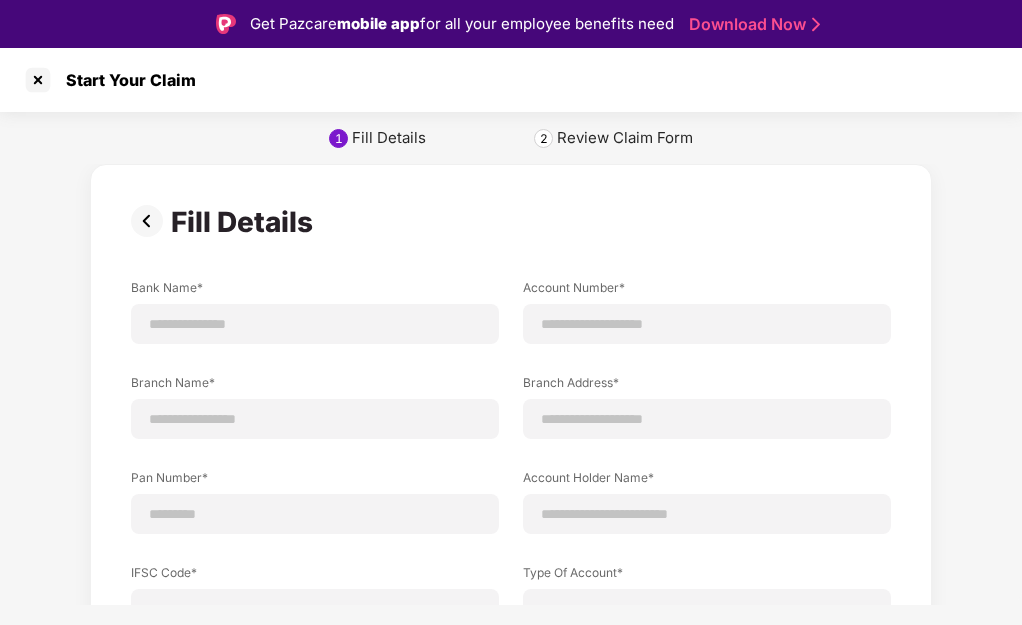 scroll, scrollTop: 0, scrollLeft: 0, axis: both 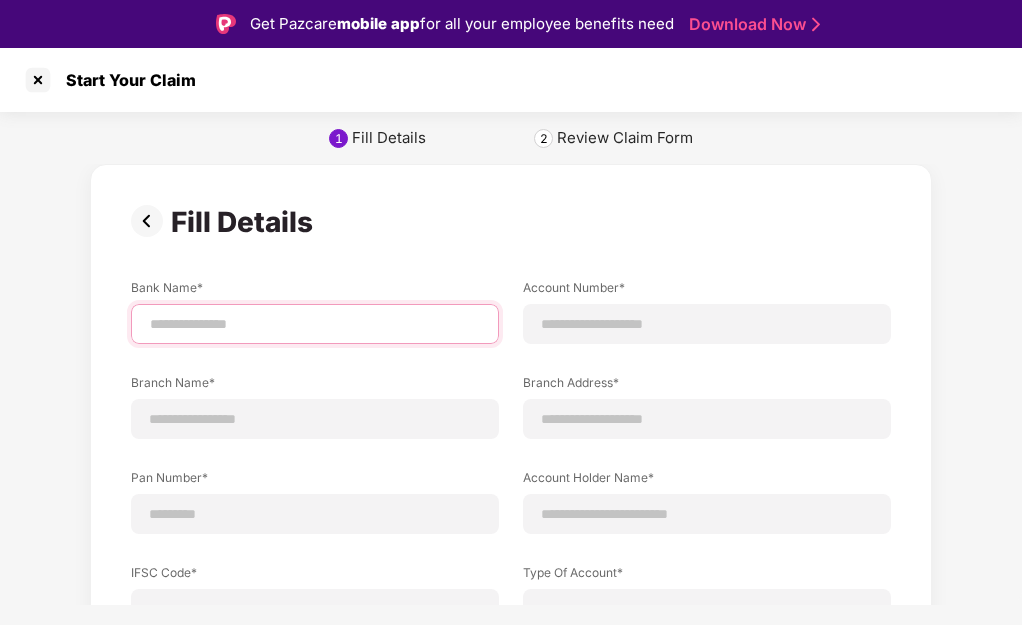 click at bounding box center [315, 324] 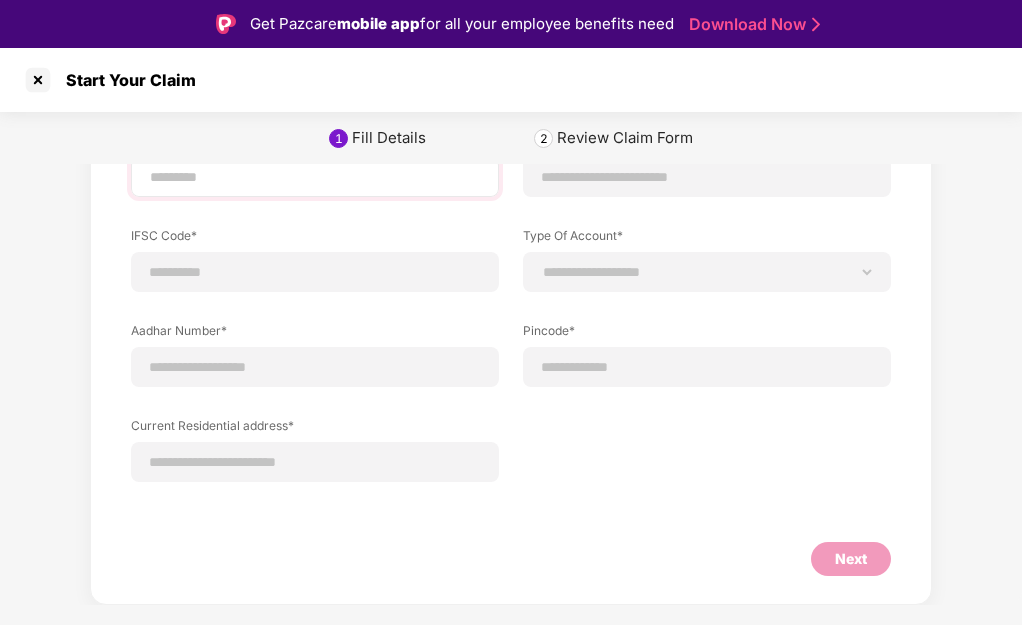 scroll, scrollTop: 0, scrollLeft: 0, axis: both 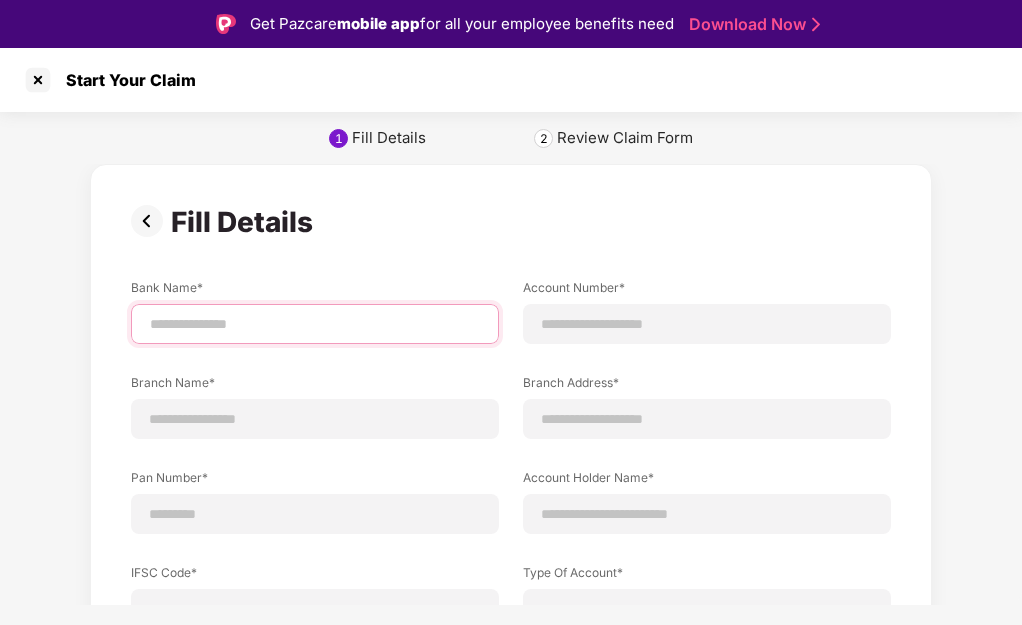 type on "*********" 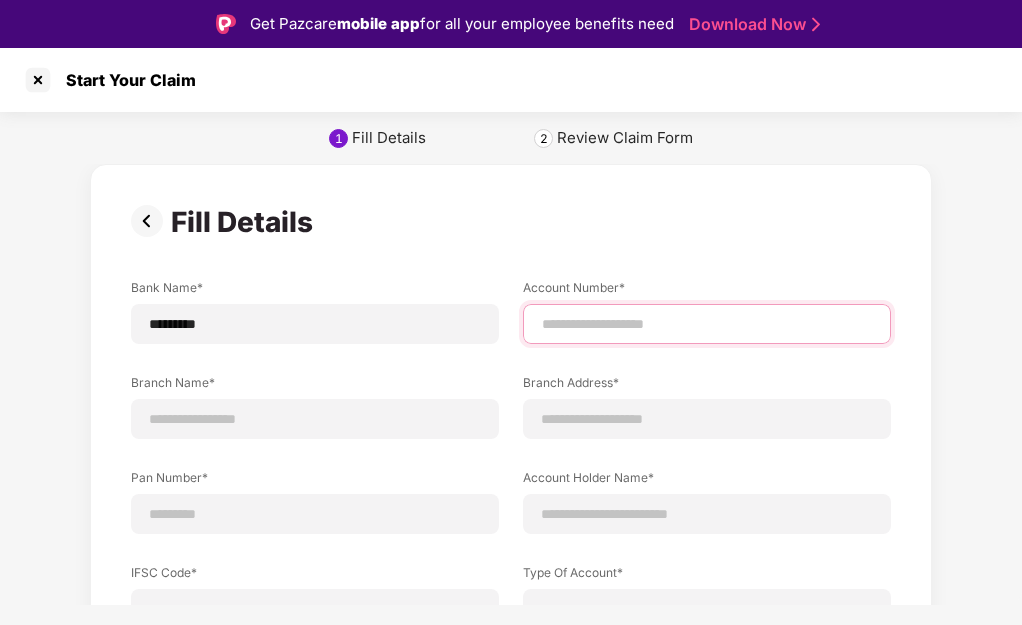 click at bounding box center [707, 324] 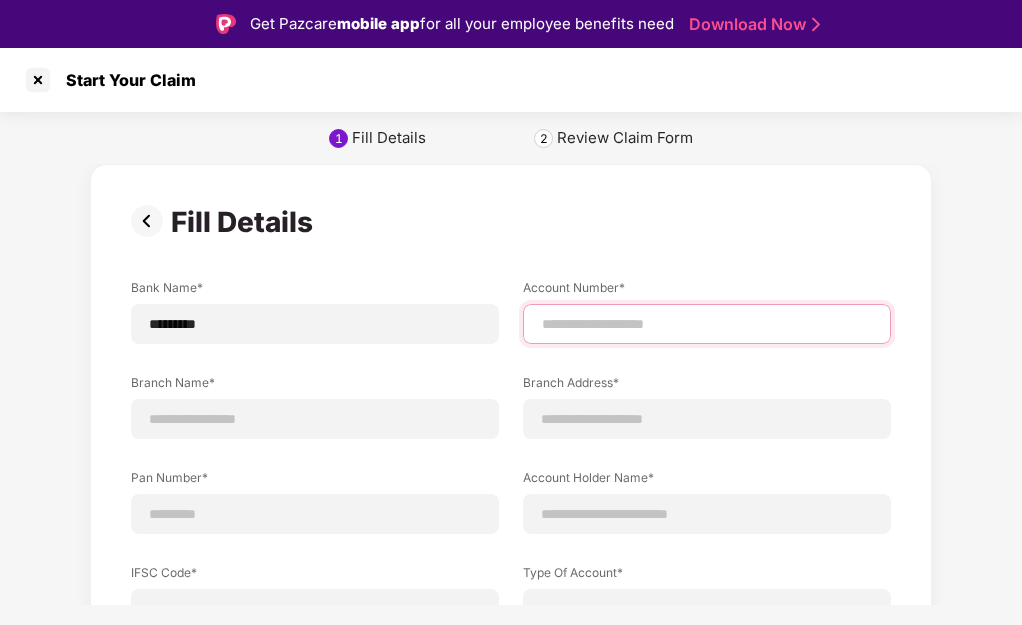 type on "**********" 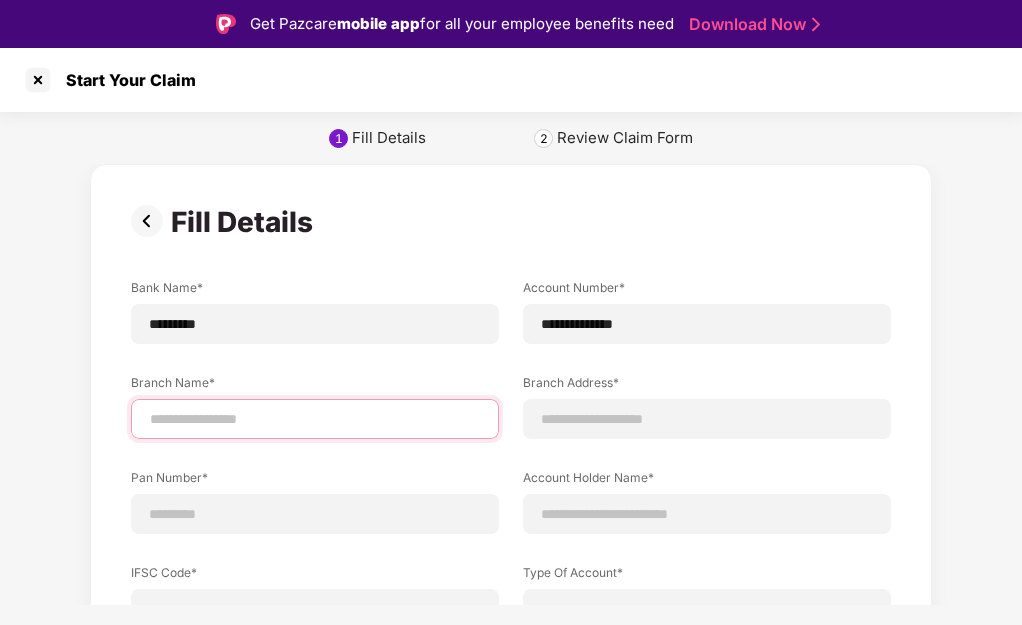 click at bounding box center (315, 419) 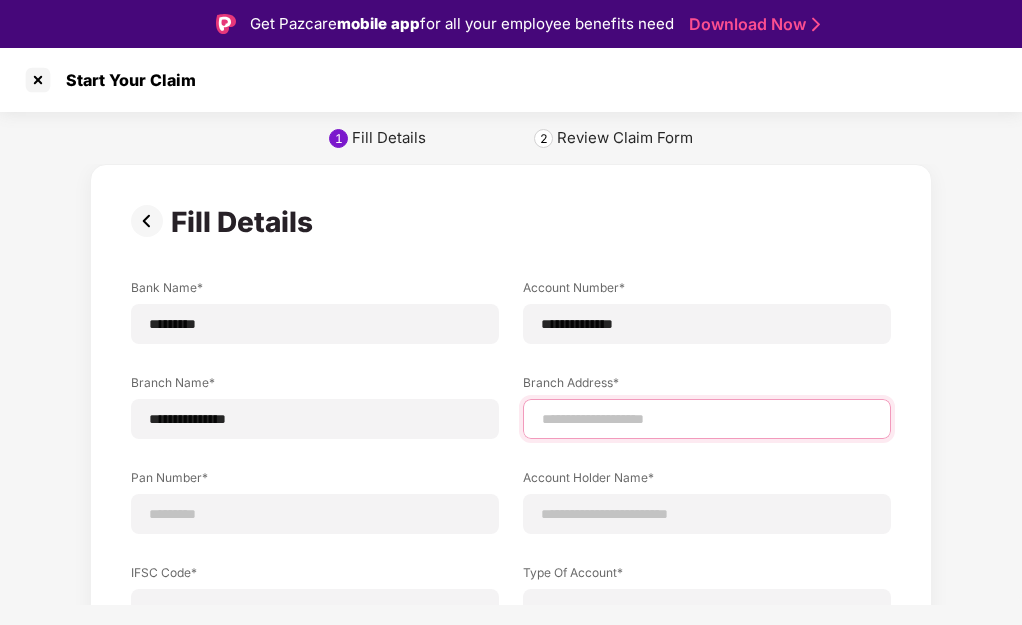 click at bounding box center [707, 419] 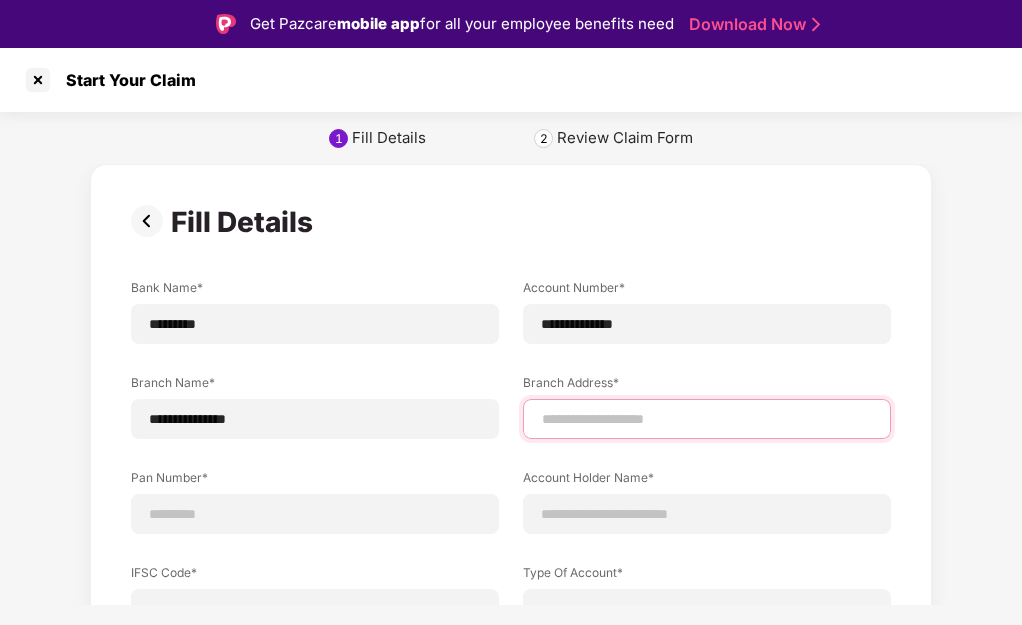 type on "**********" 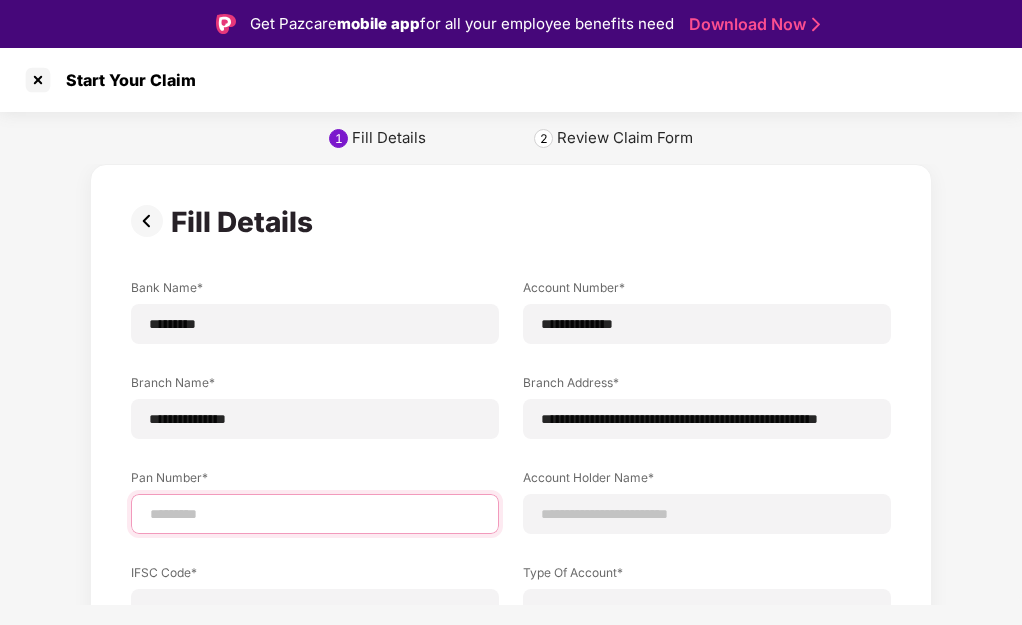 click at bounding box center [315, 514] 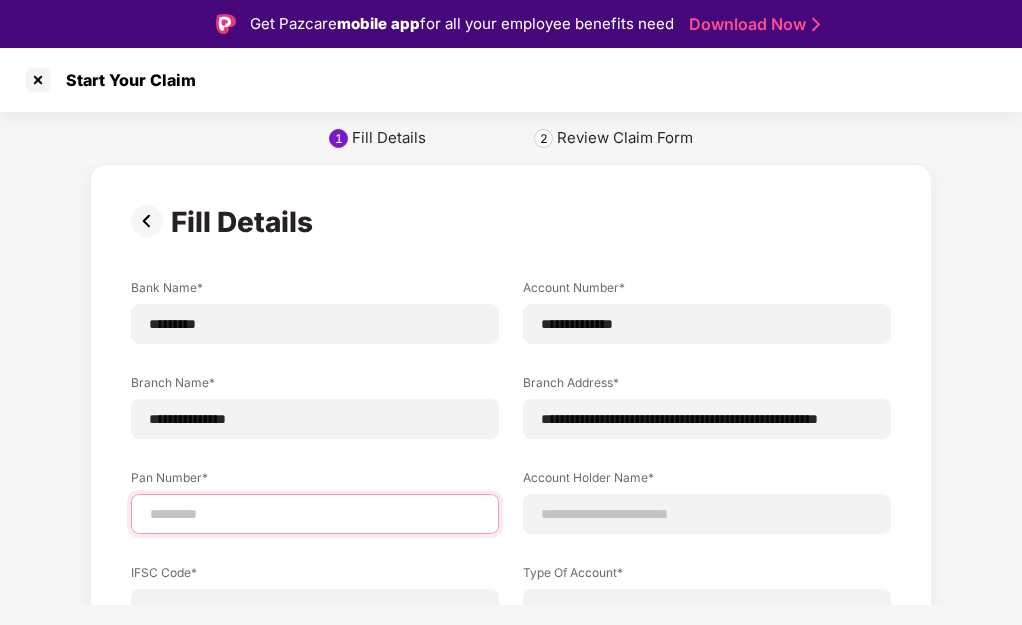 type on "**********" 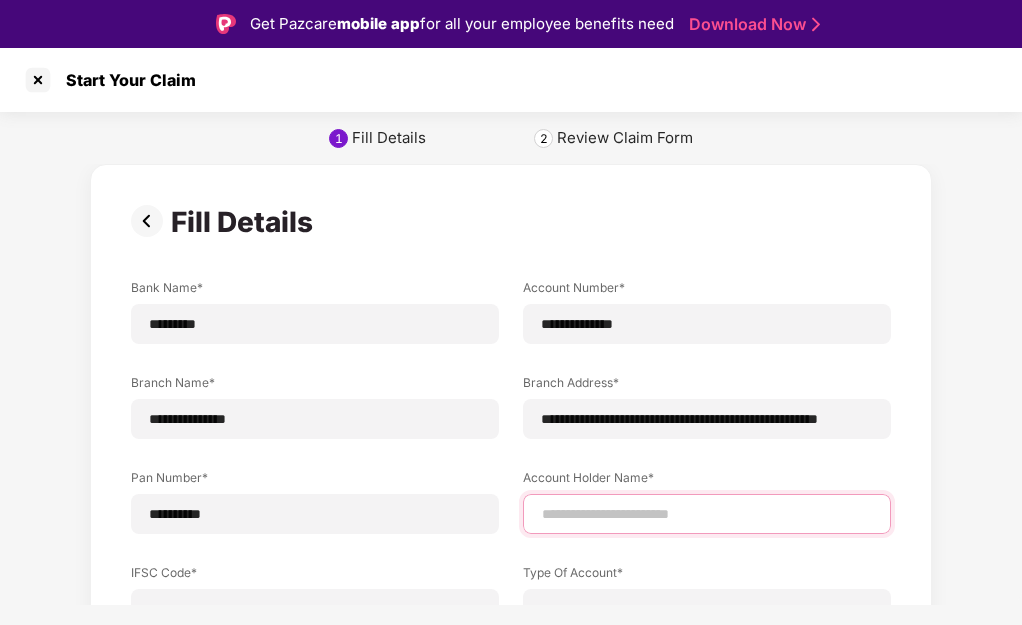 click at bounding box center (707, 514) 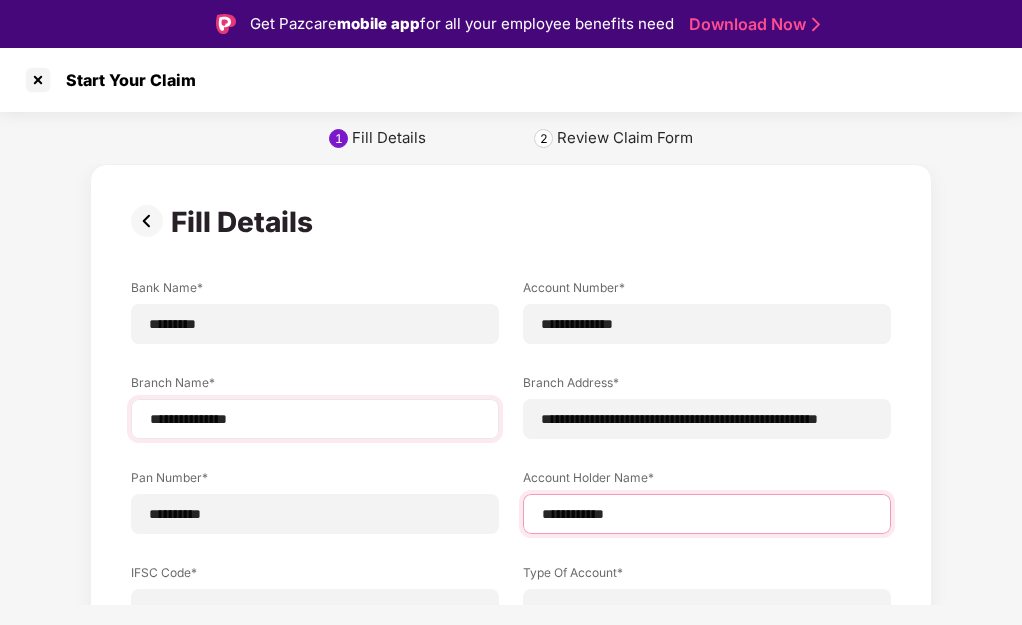 scroll, scrollTop: 200, scrollLeft: 0, axis: vertical 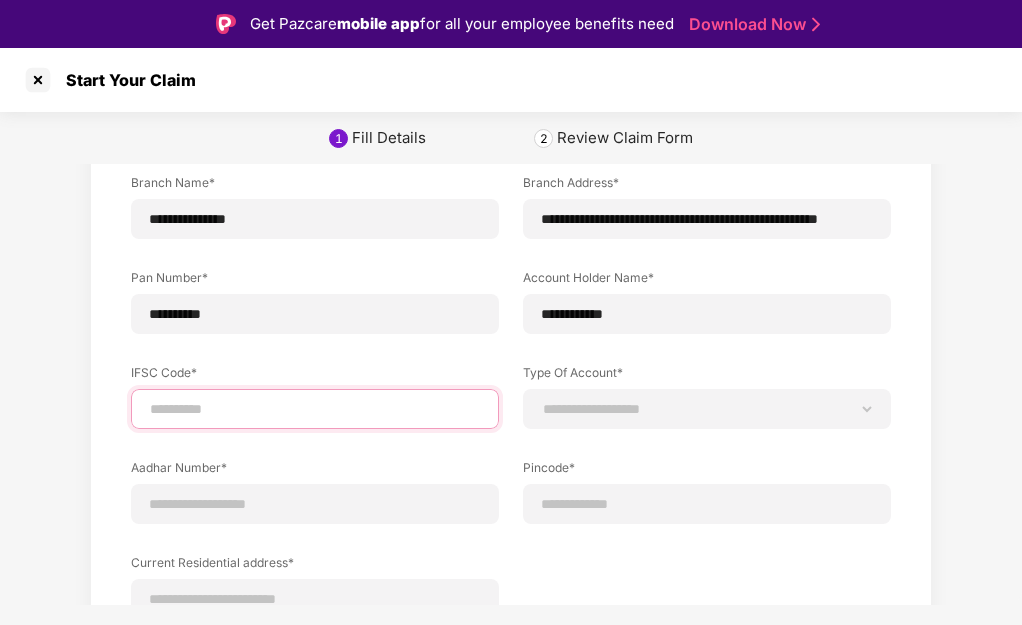 click at bounding box center (315, 409) 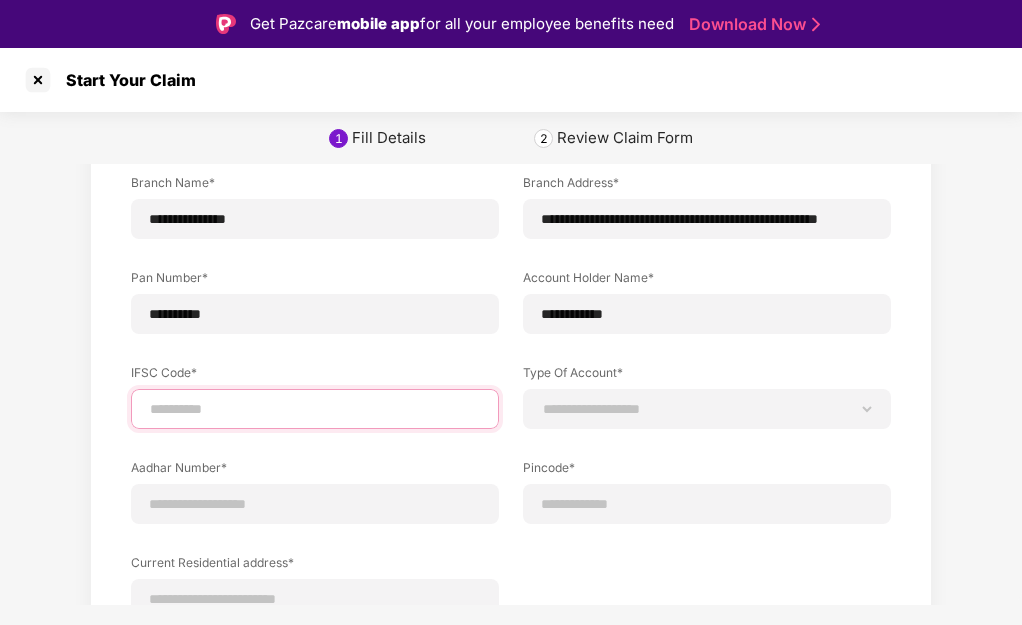 type on "**********" 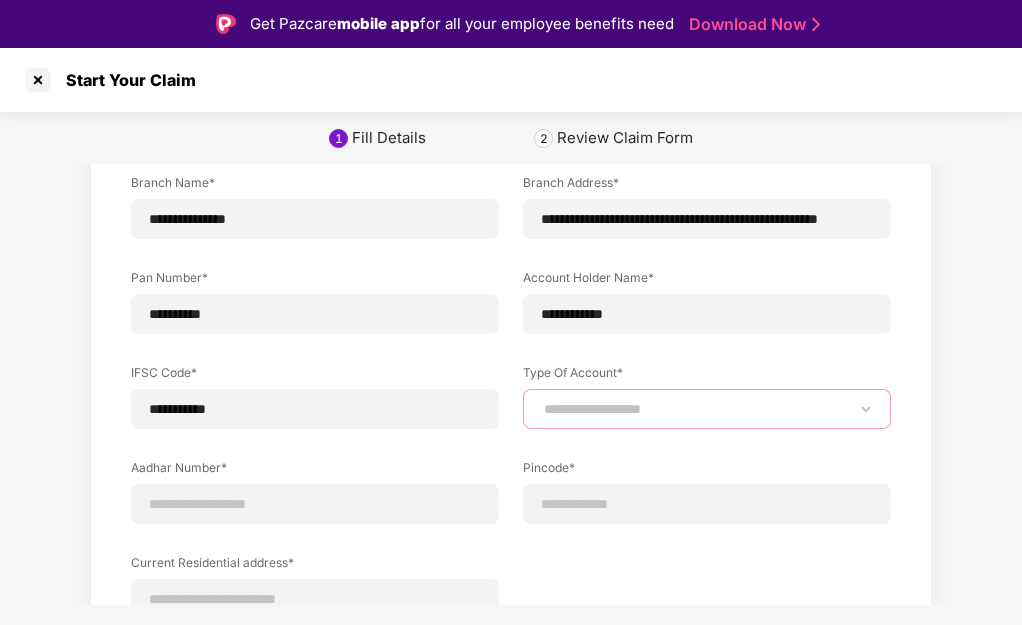 click on "**********" at bounding box center [707, 409] 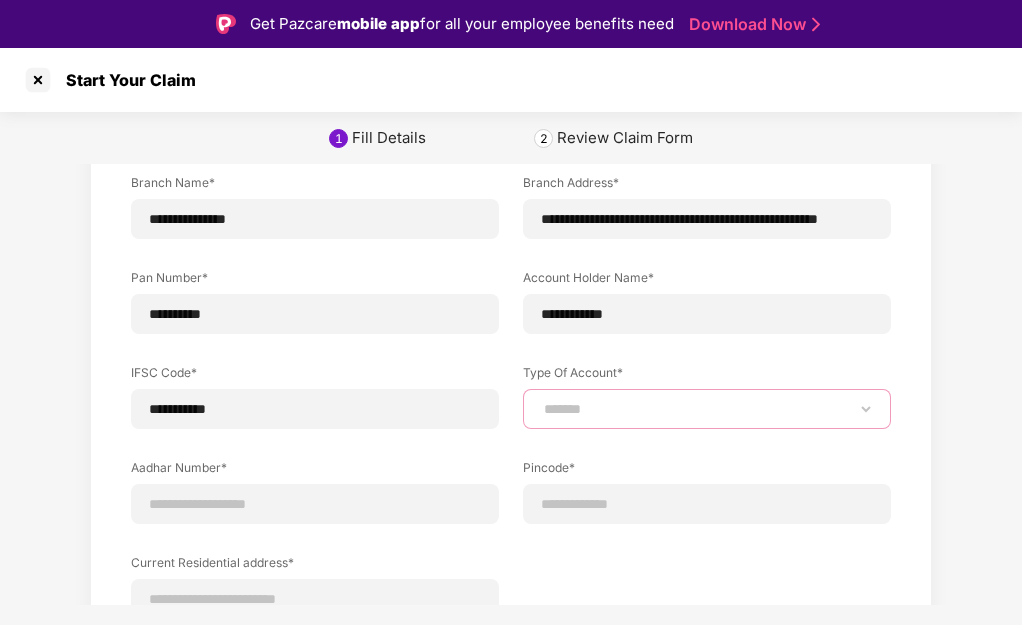 click on "**********" at bounding box center [707, 409] 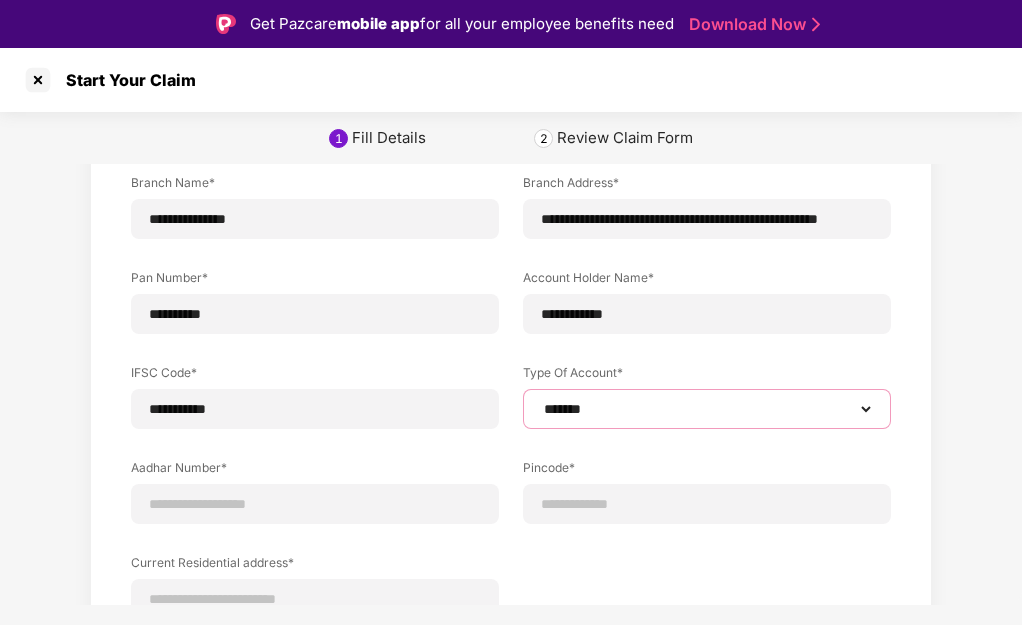 scroll, scrollTop: 300, scrollLeft: 0, axis: vertical 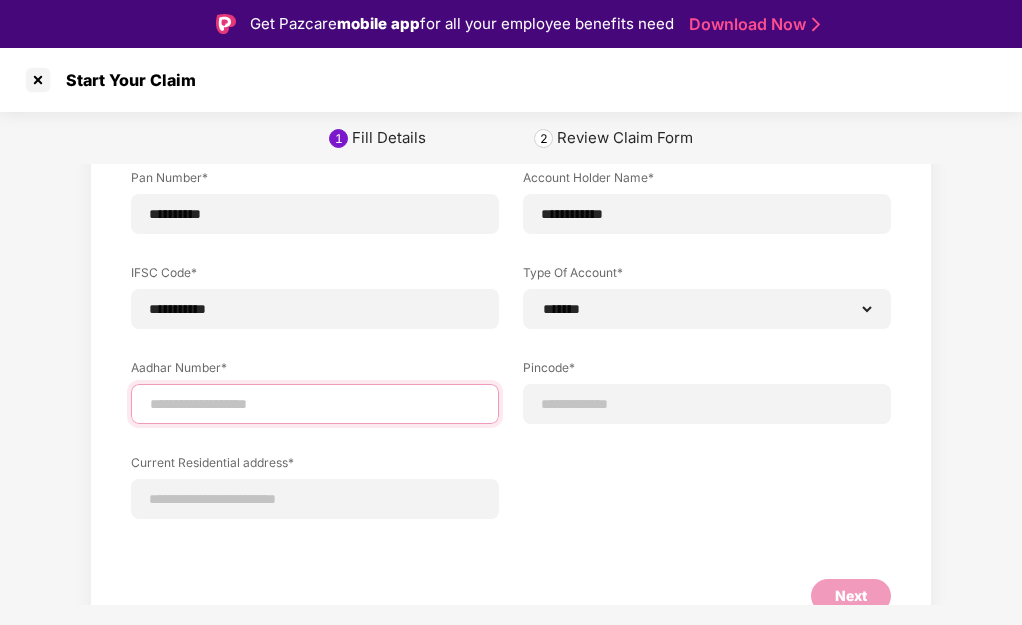 click at bounding box center [315, 404] 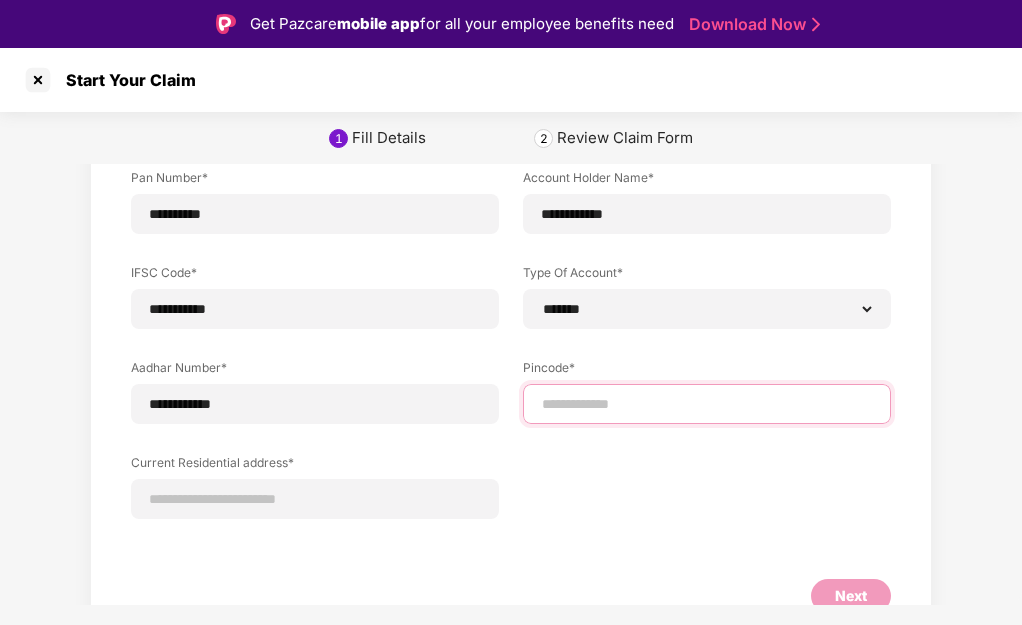 click at bounding box center [707, 404] 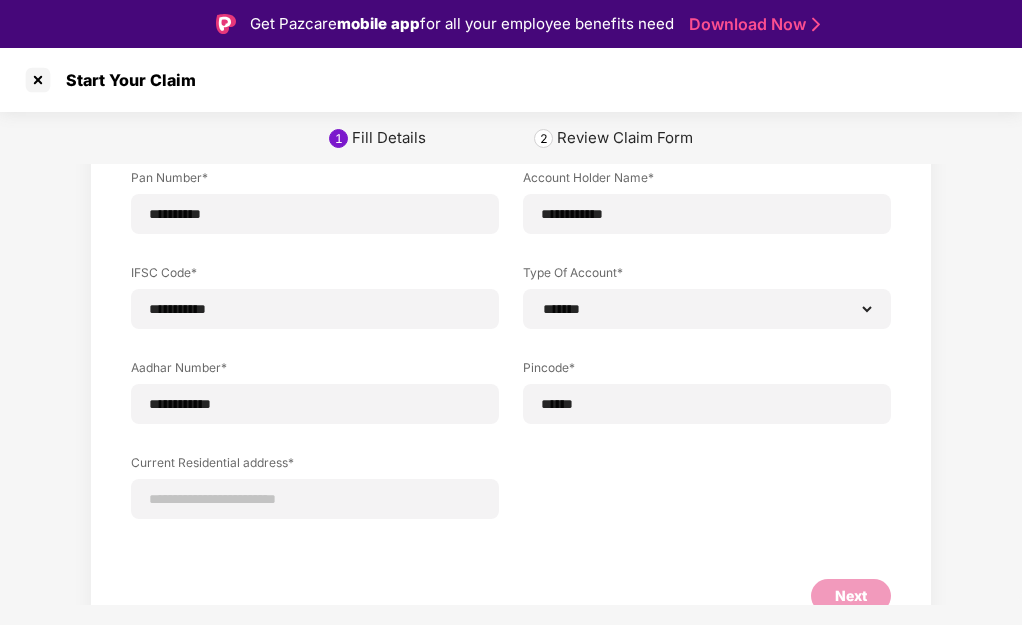 select on "*******" 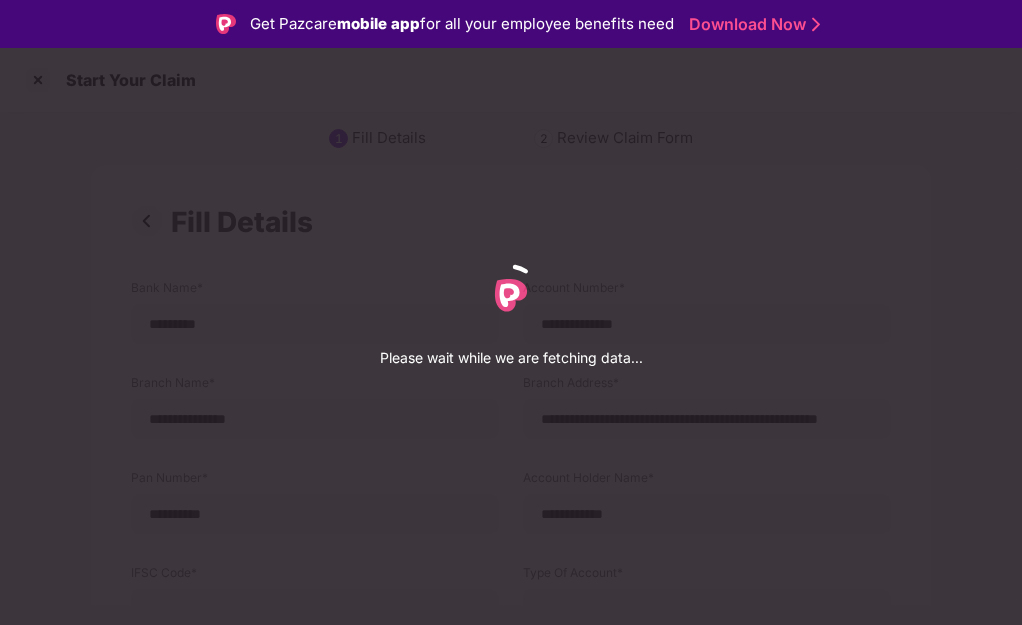 select on "*******" 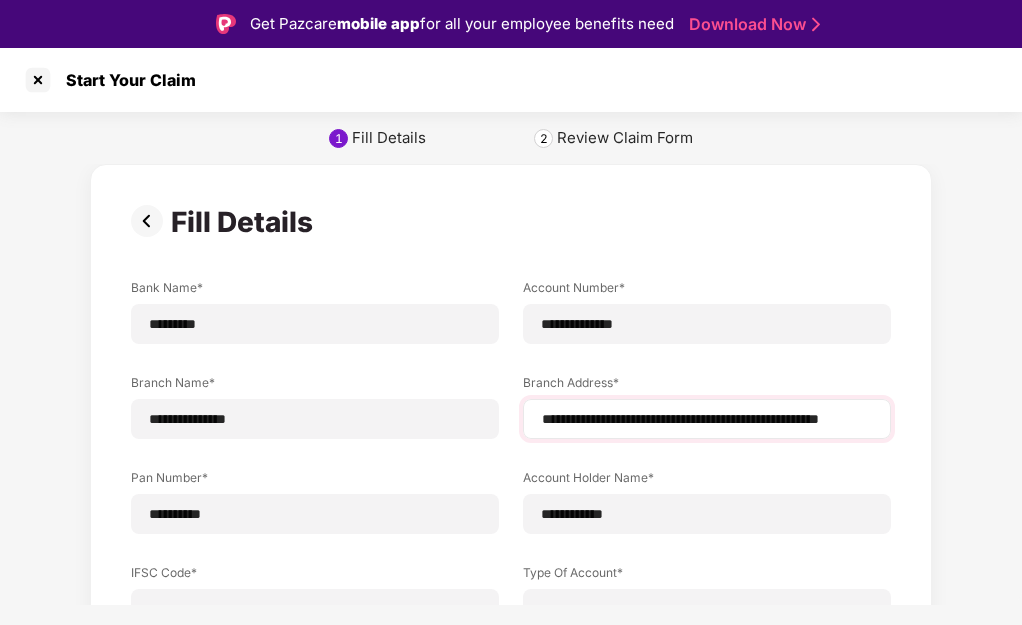 scroll, scrollTop: 432, scrollLeft: 0, axis: vertical 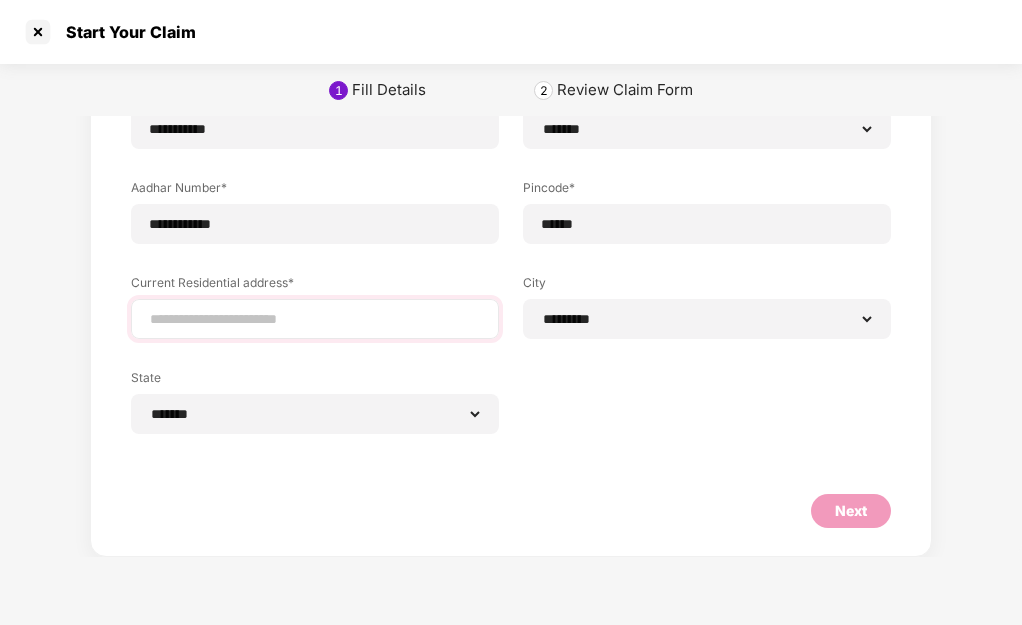 click at bounding box center [315, 319] 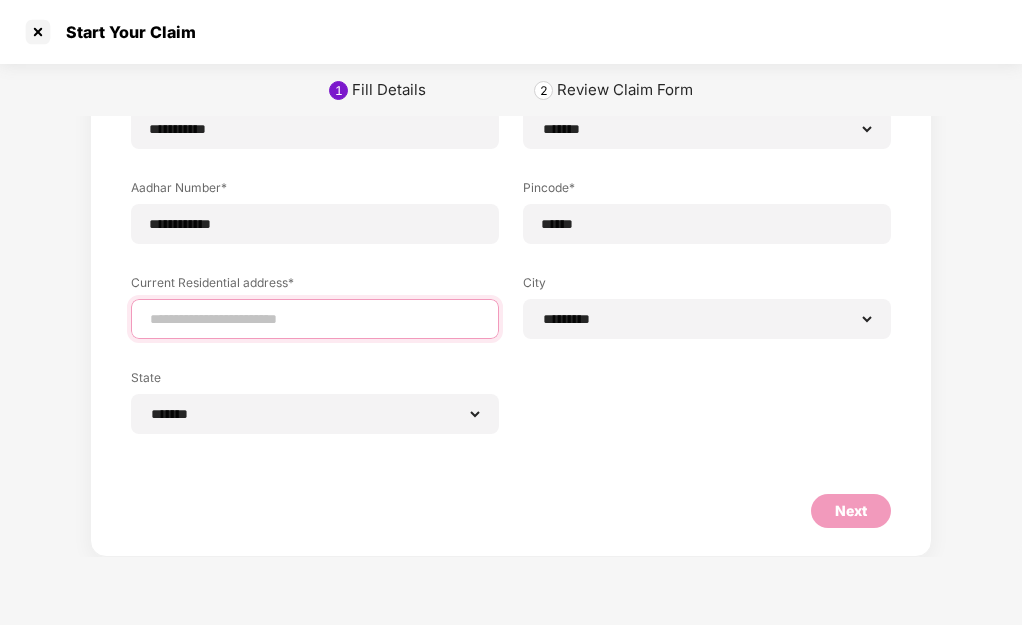click at bounding box center (315, 319) 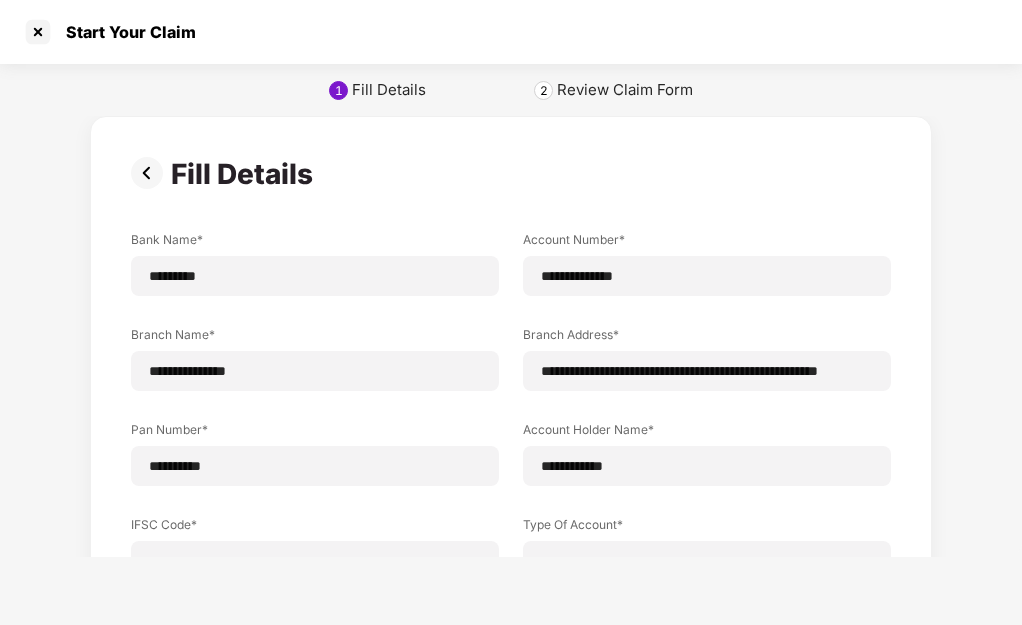 scroll, scrollTop: 432, scrollLeft: 0, axis: vertical 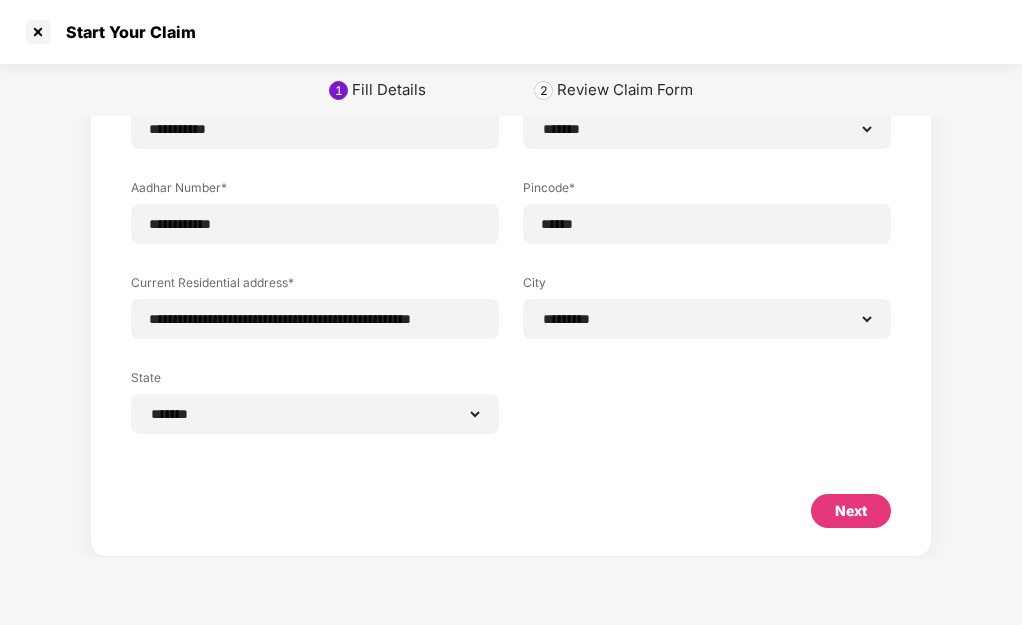 click on "Next" at bounding box center (851, 511) 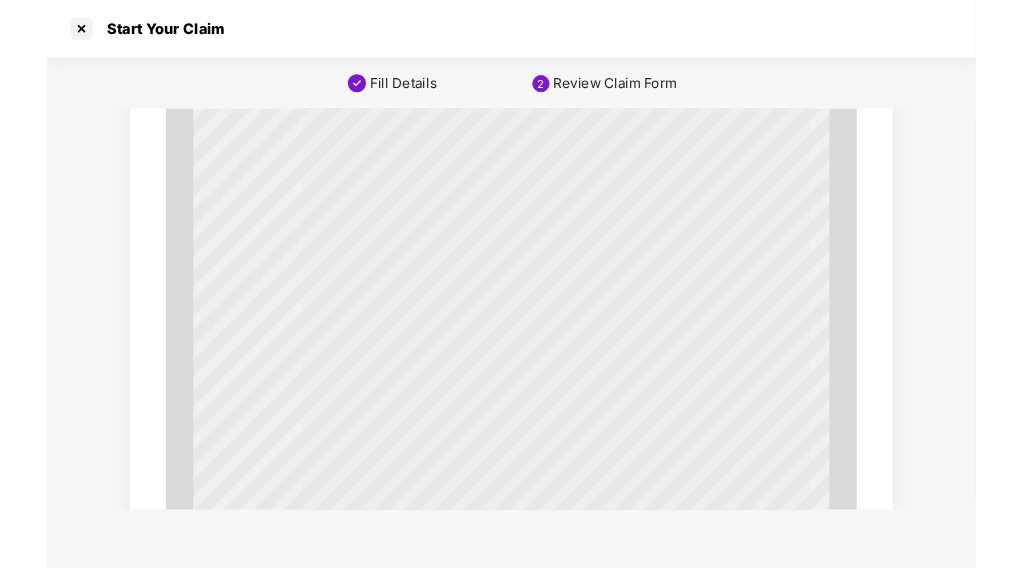 scroll, scrollTop: 12006, scrollLeft: 0, axis: vertical 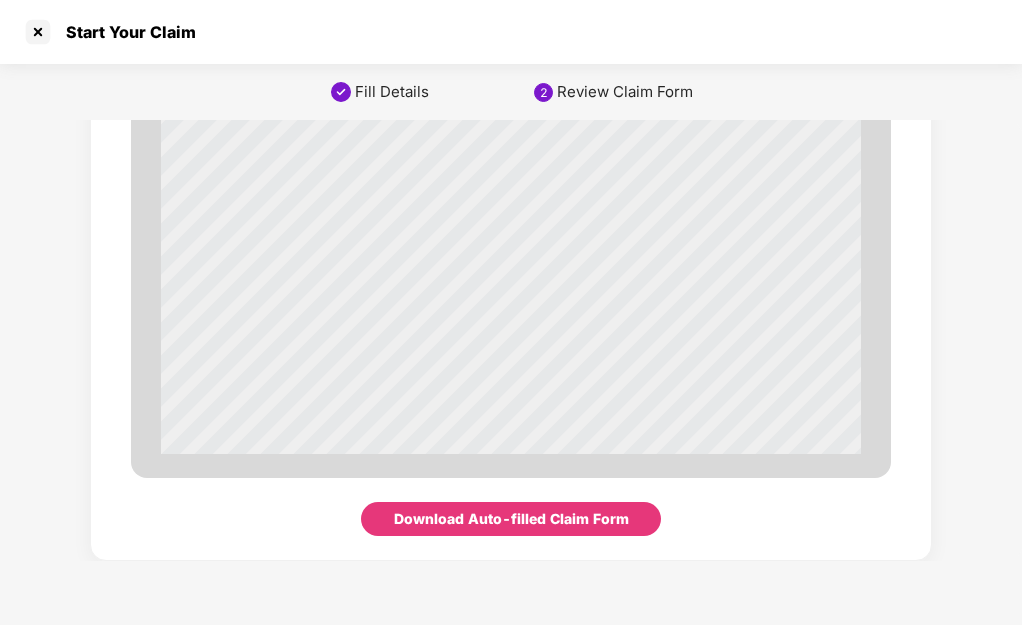 click on "Download Auto-filled Claim Form" at bounding box center (511, 519) 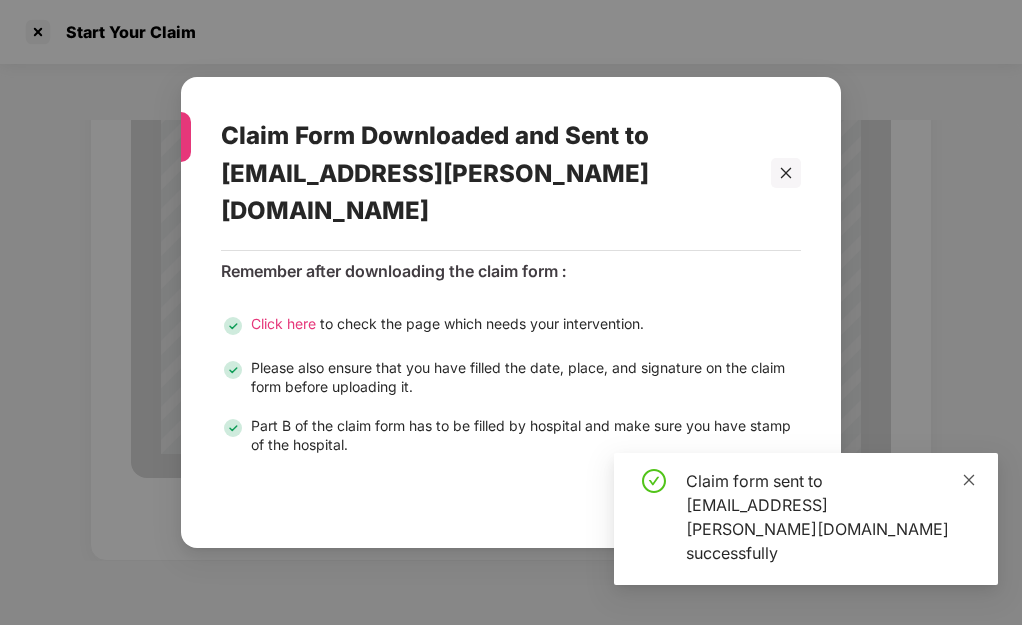 click 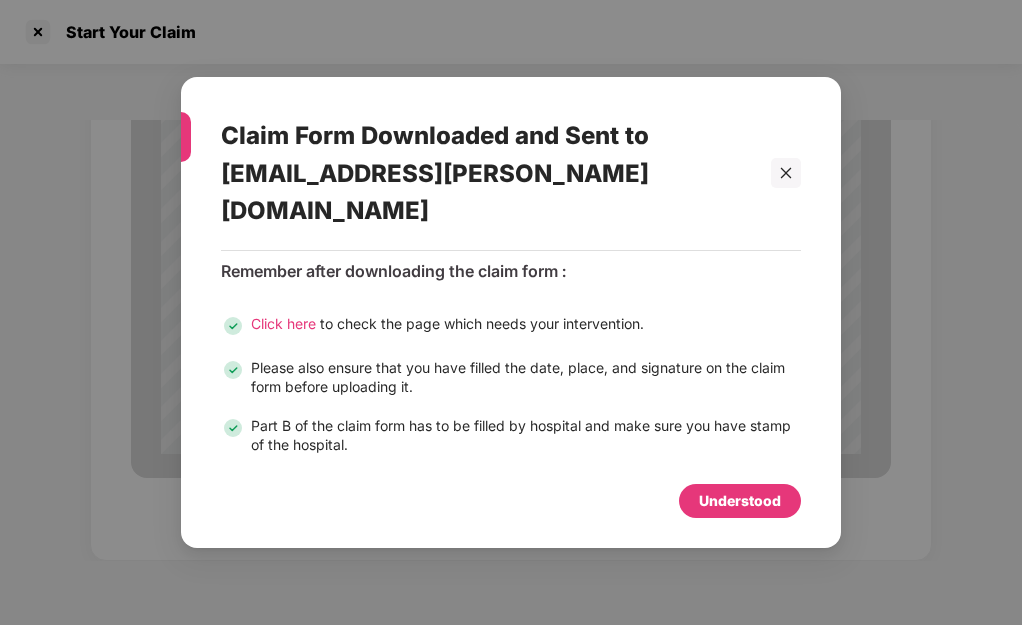 click on "Understood" at bounding box center [740, 501] 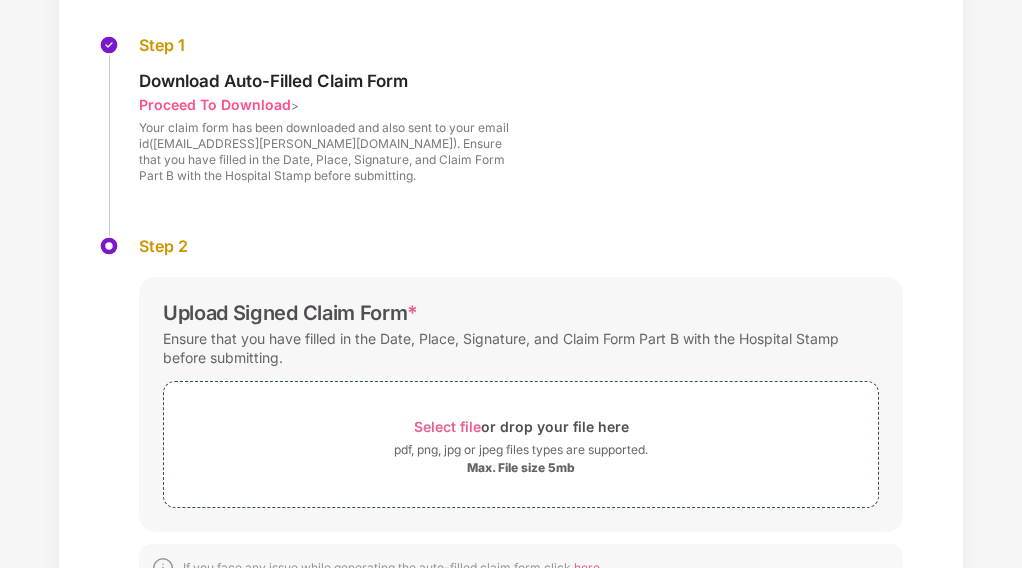 scroll, scrollTop: 275, scrollLeft: 0, axis: vertical 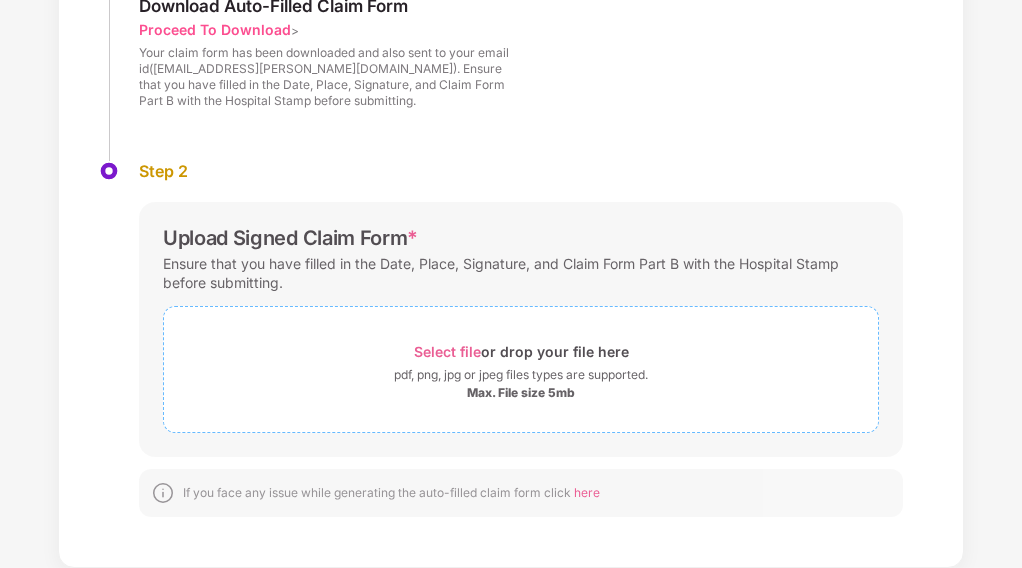 click on "Select file" at bounding box center [447, 351] 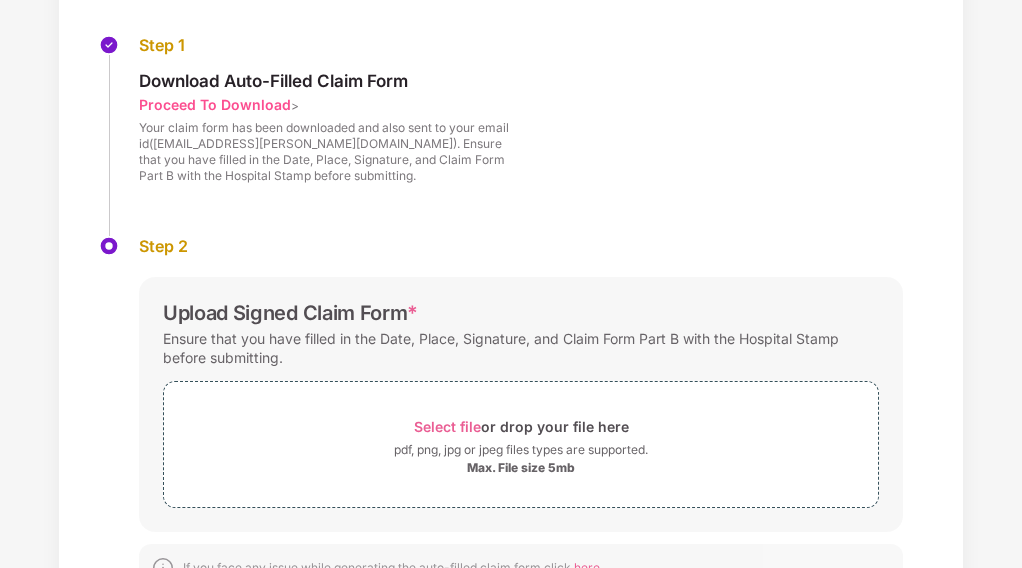 scroll, scrollTop: 0, scrollLeft: 0, axis: both 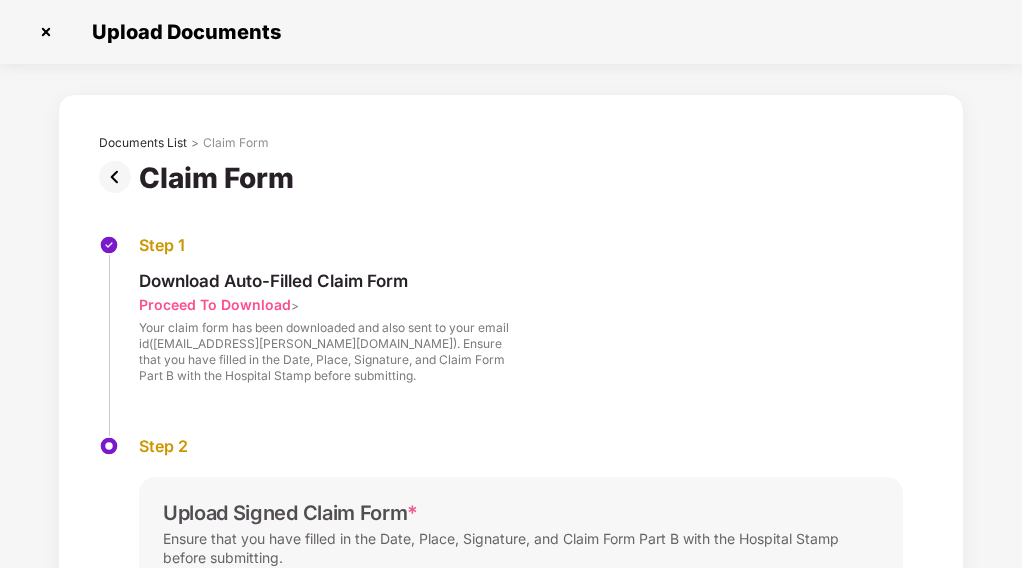 click at bounding box center [46, 32] 